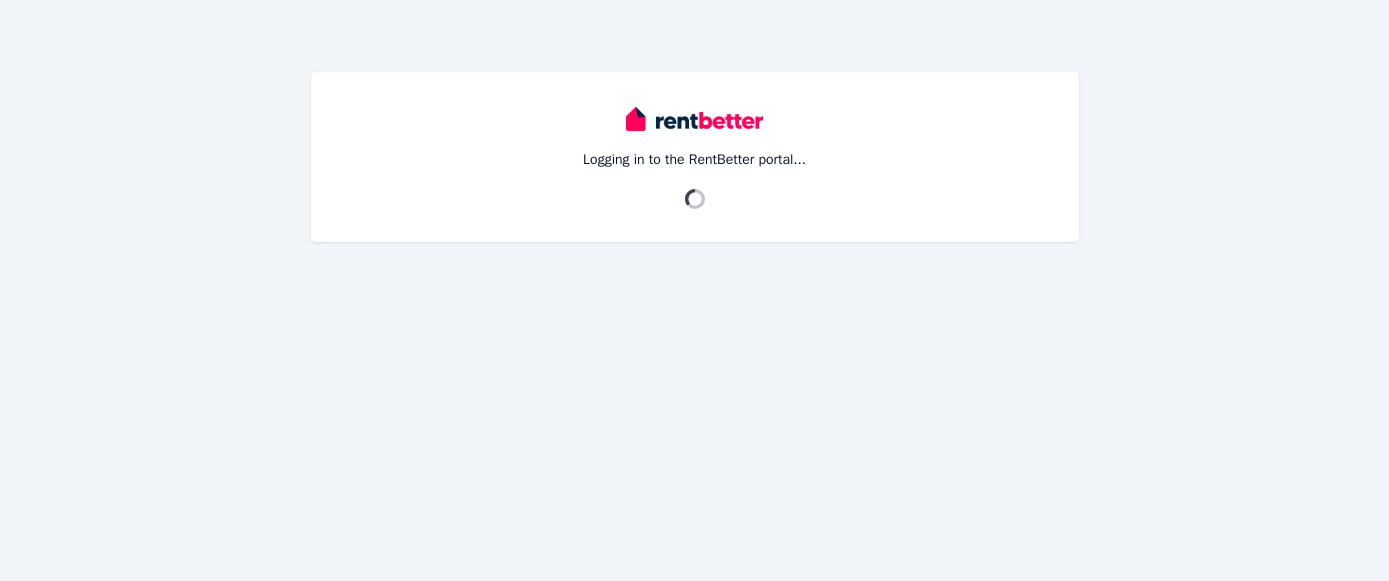 scroll, scrollTop: 0, scrollLeft: 0, axis: both 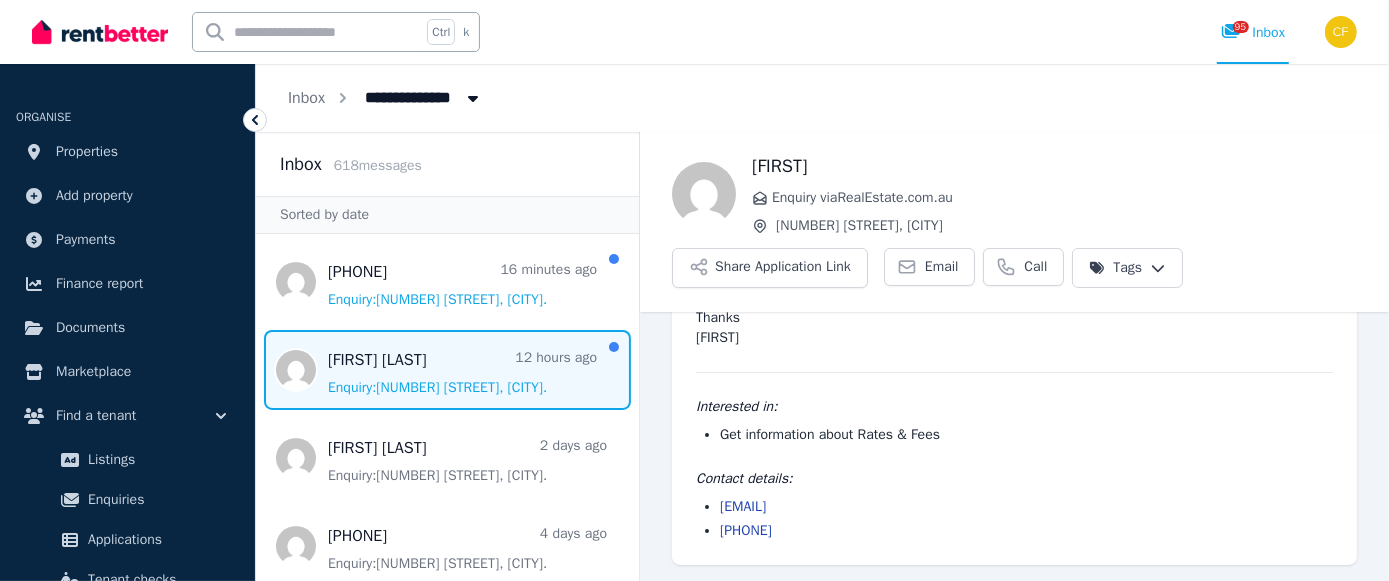 click at bounding box center (447, 370) 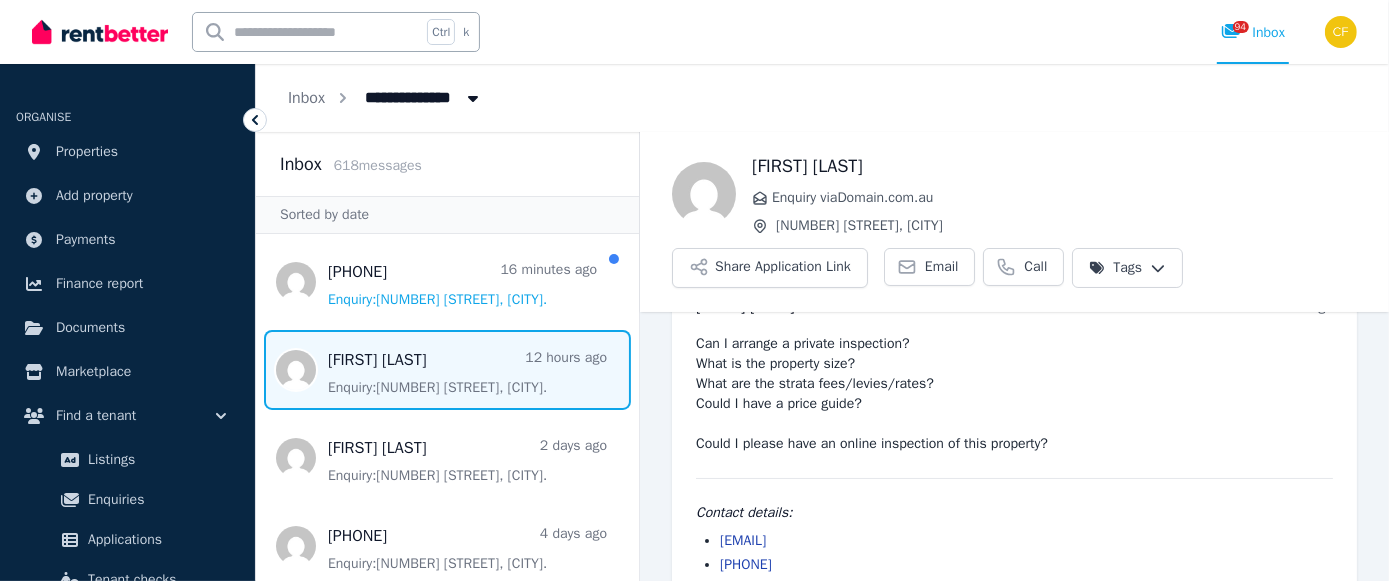 scroll, scrollTop: 92, scrollLeft: 0, axis: vertical 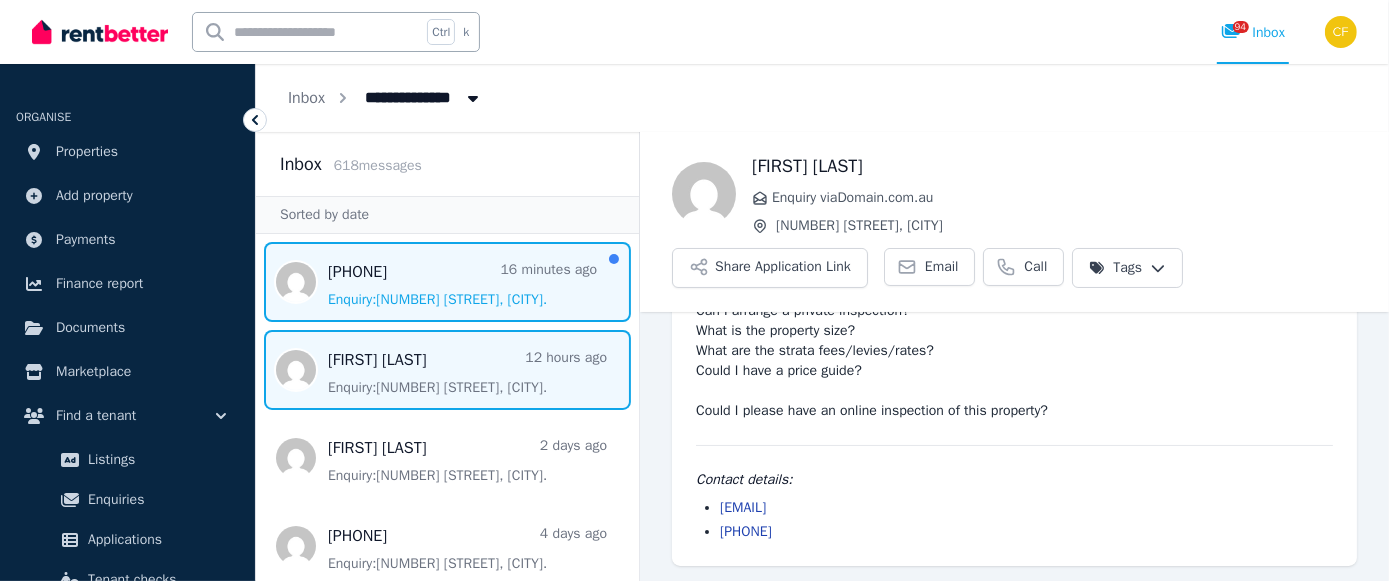 click at bounding box center [447, 282] 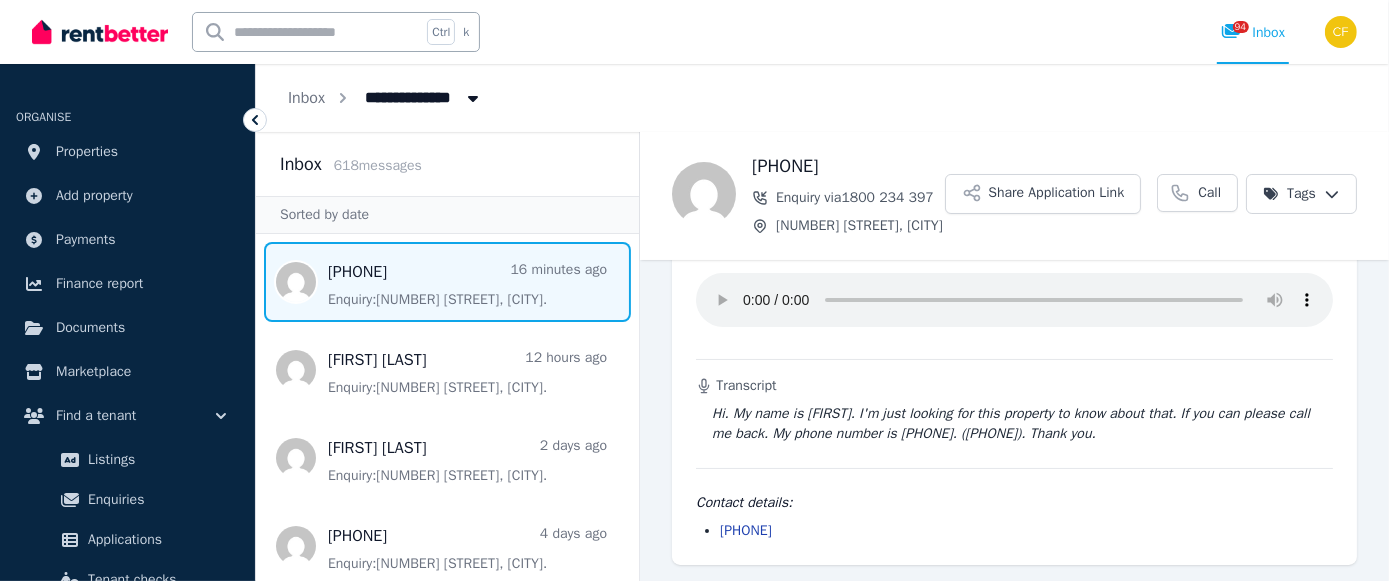scroll, scrollTop: 136, scrollLeft: 0, axis: vertical 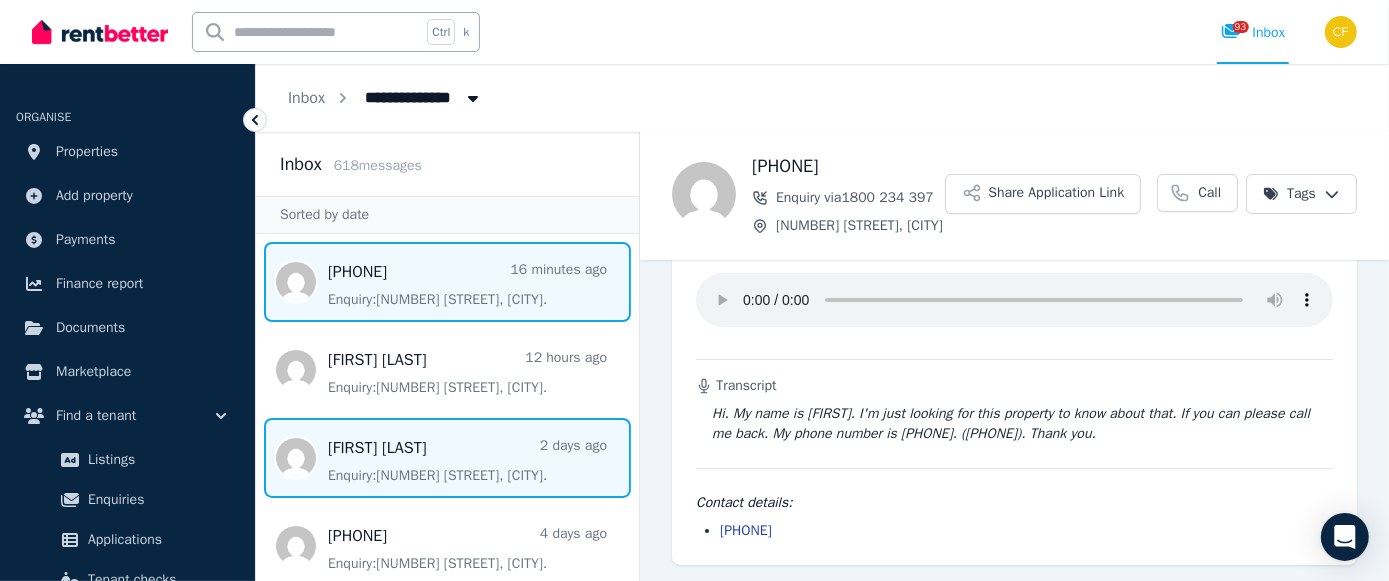 click at bounding box center [447, 458] 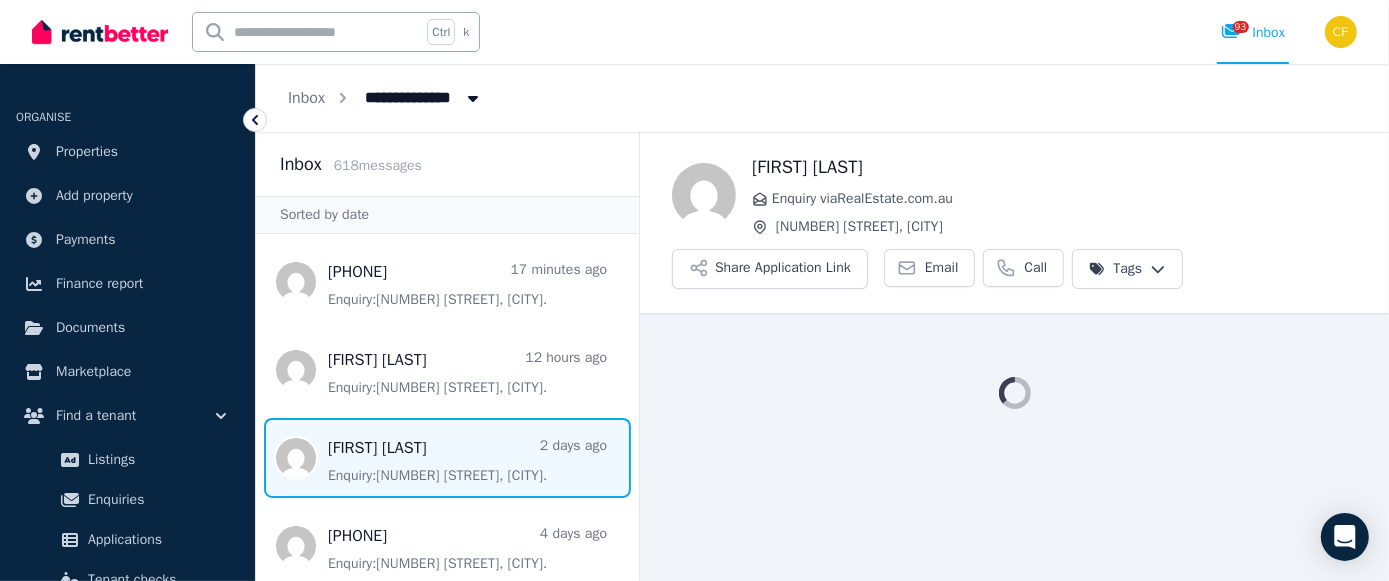 scroll, scrollTop: 0, scrollLeft: 0, axis: both 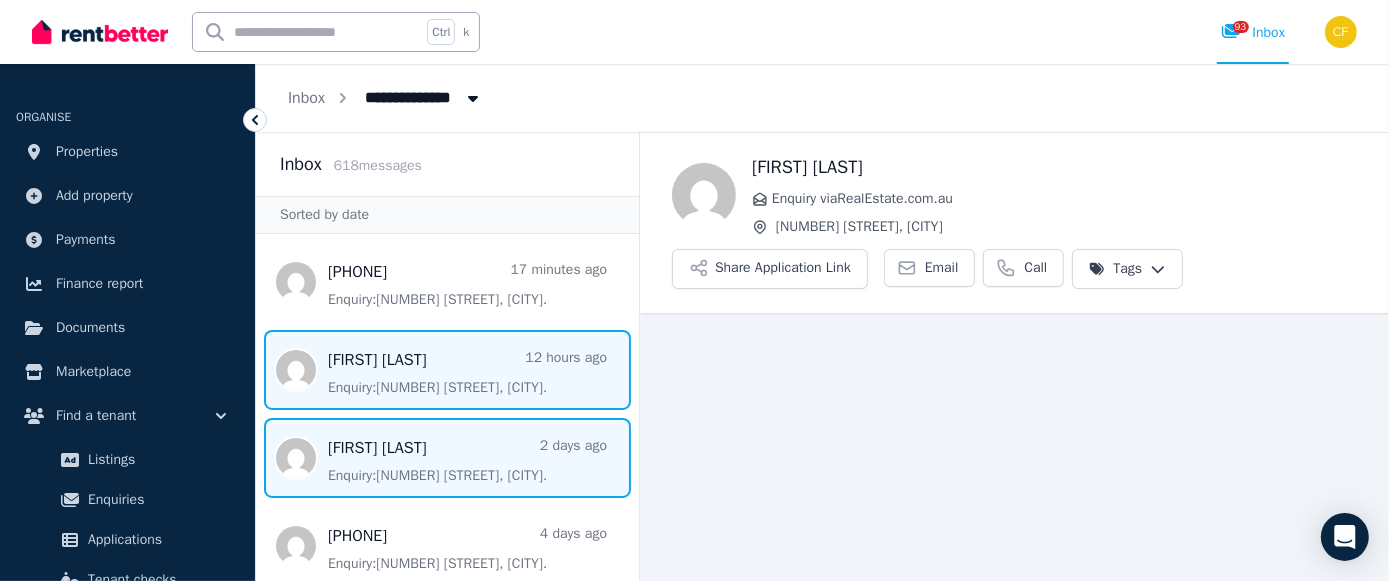 click at bounding box center [447, 370] 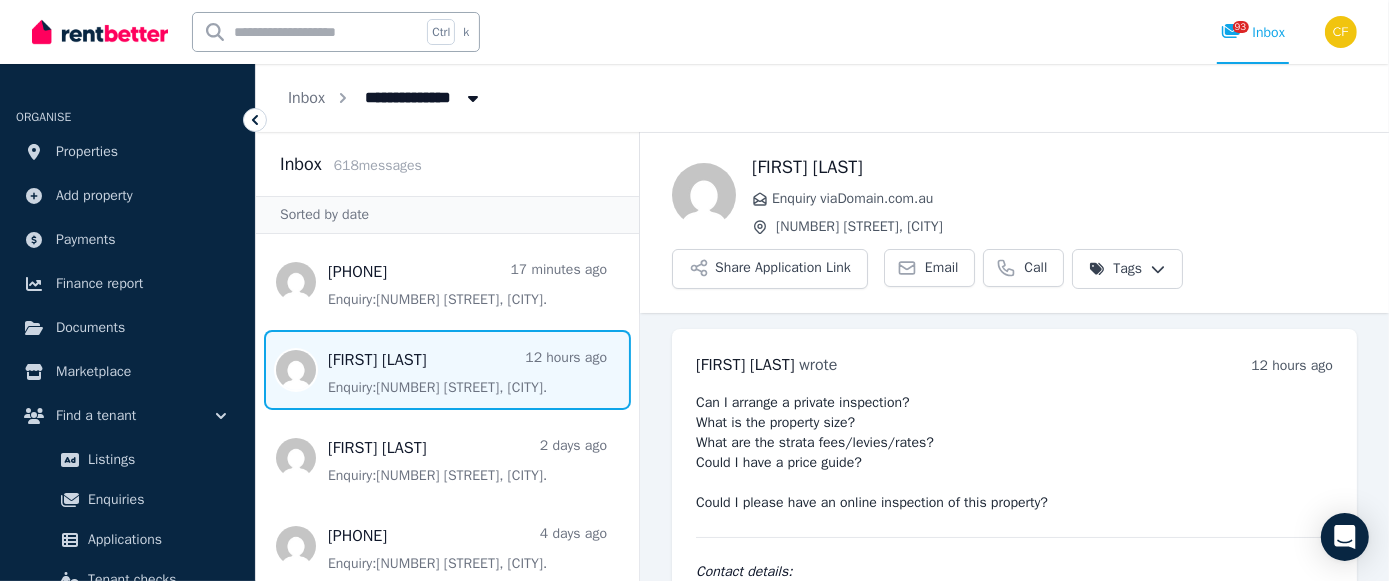 scroll, scrollTop: 92, scrollLeft: 0, axis: vertical 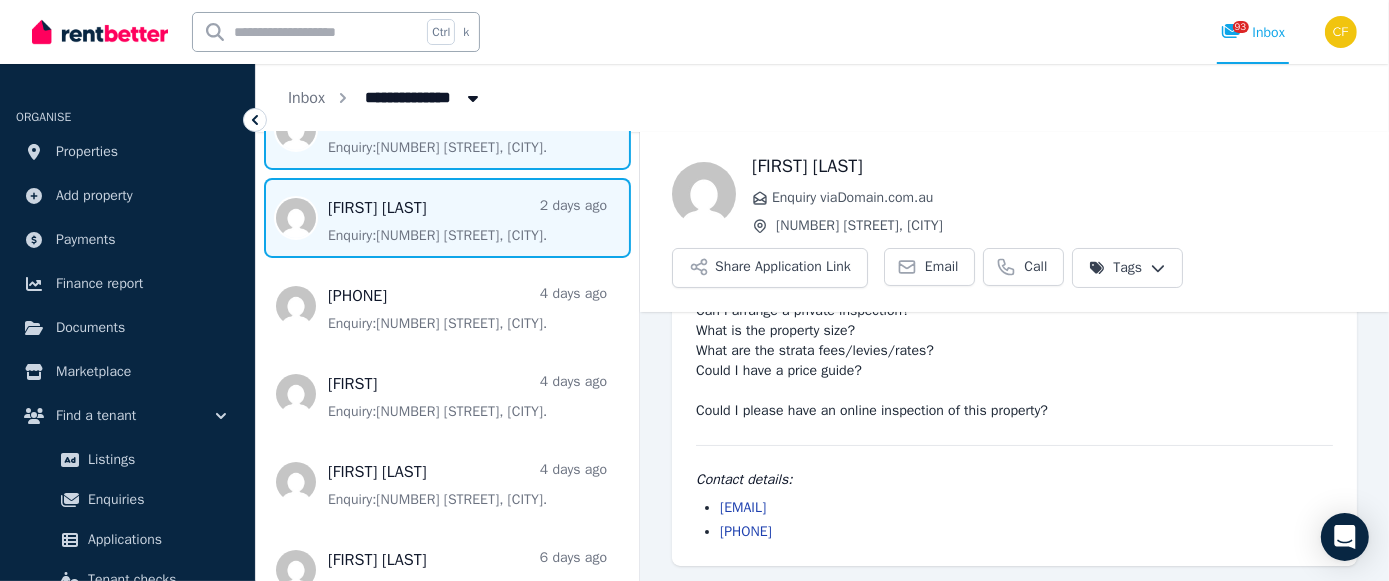 click at bounding box center (447, 218) 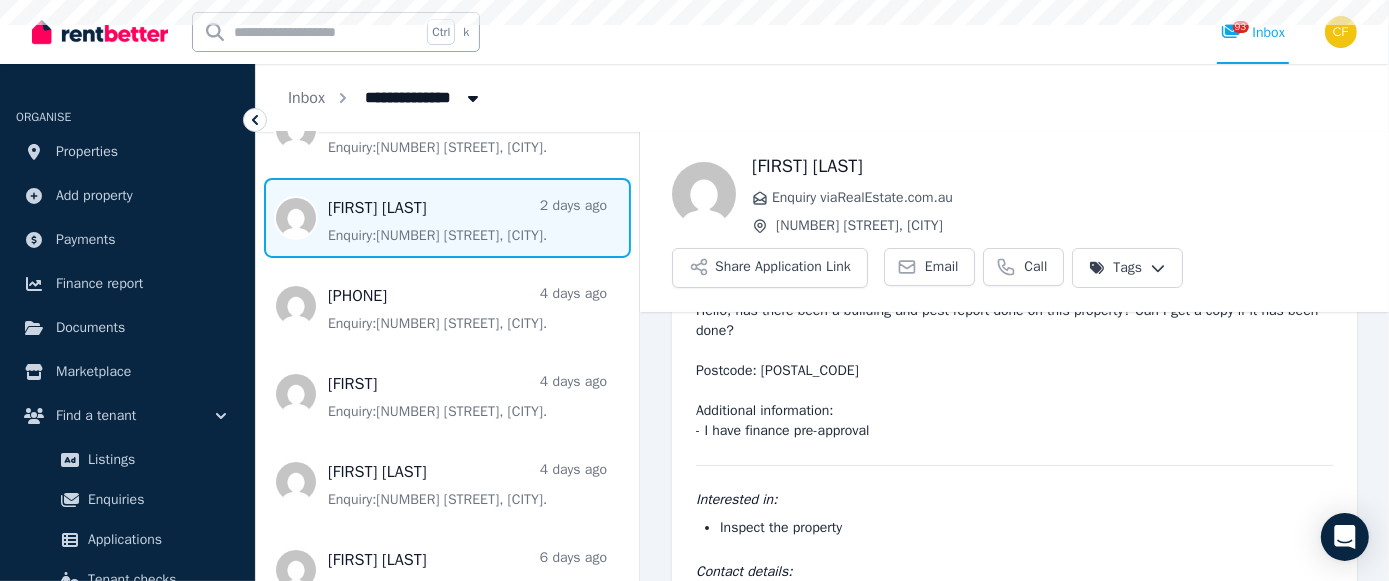 scroll, scrollTop: 184, scrollLeft: 0, axis: vertical 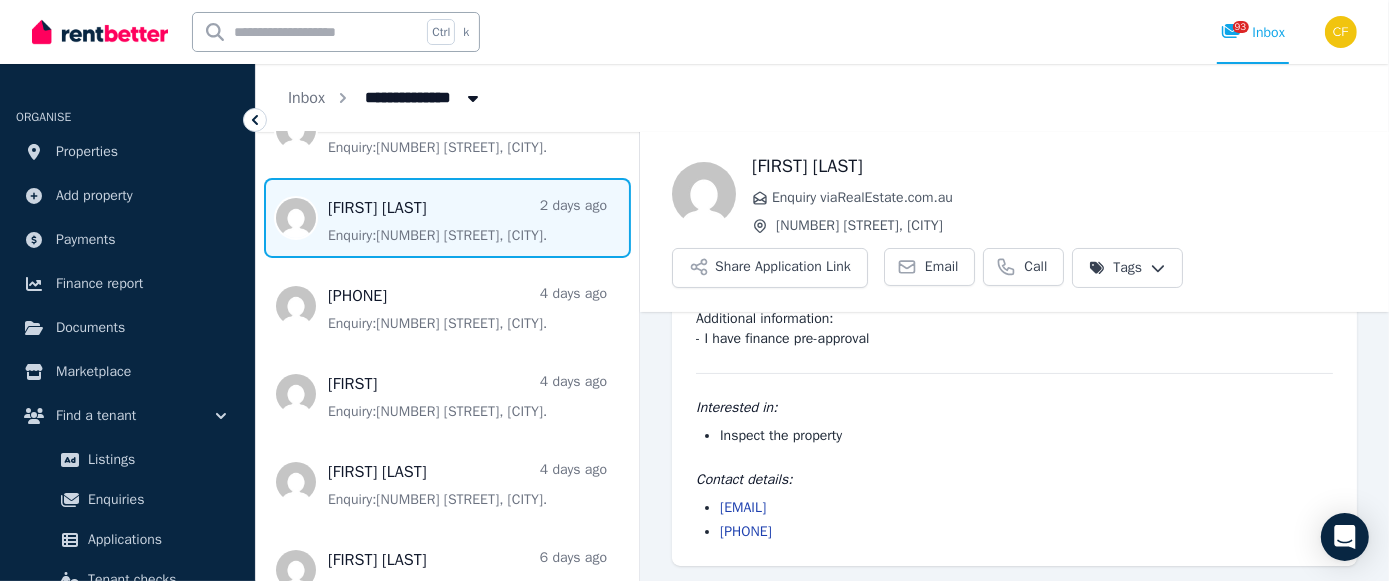 click on "[EMAIL]" at bounding box center (743, 507) 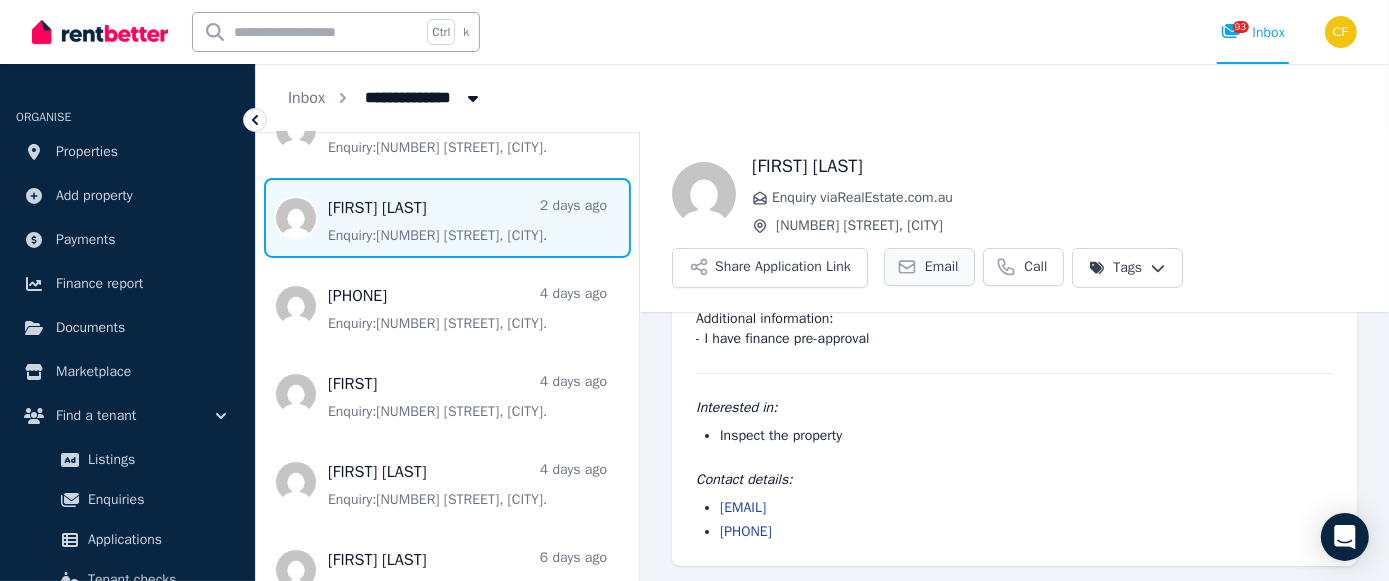 click on "Email" at bounding box center [942, 267] 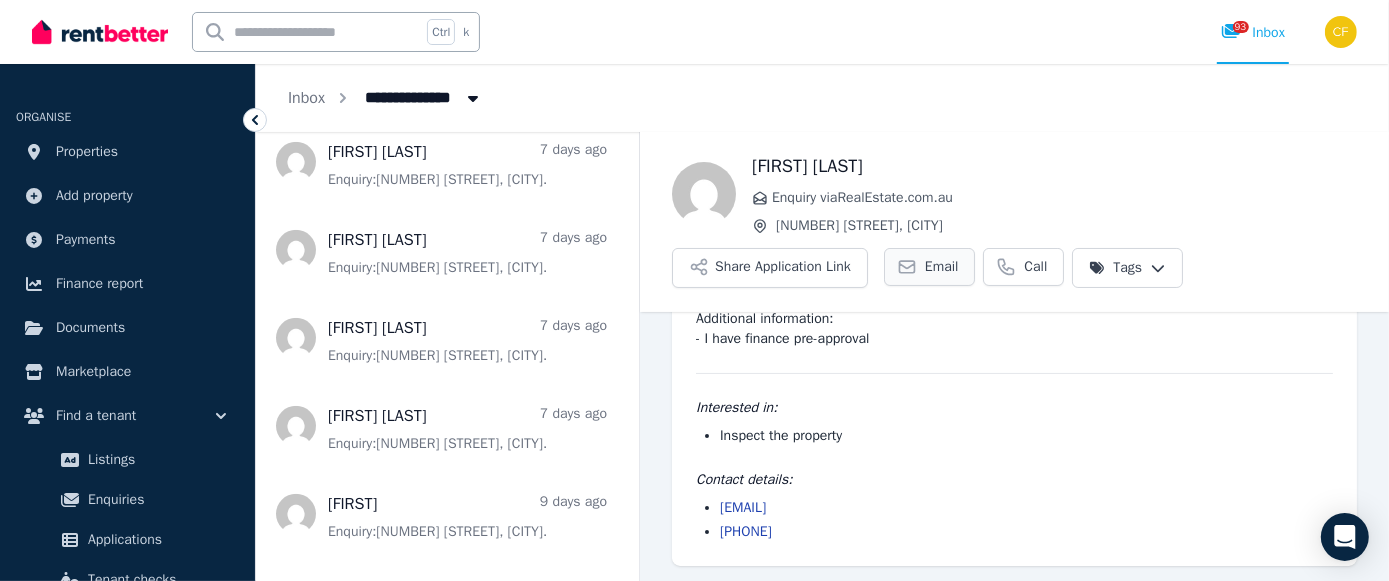 scroll, scrollTop: 914, scrollLeft: 0, axis: vertical 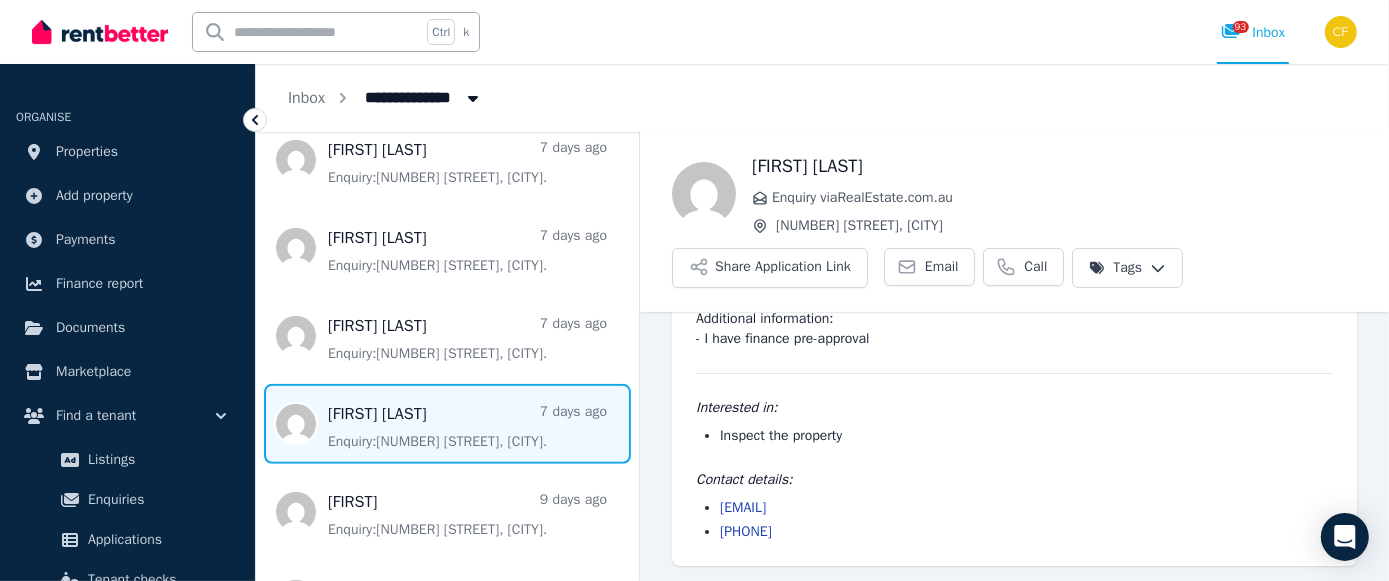 click at bounding box center (447, 424) 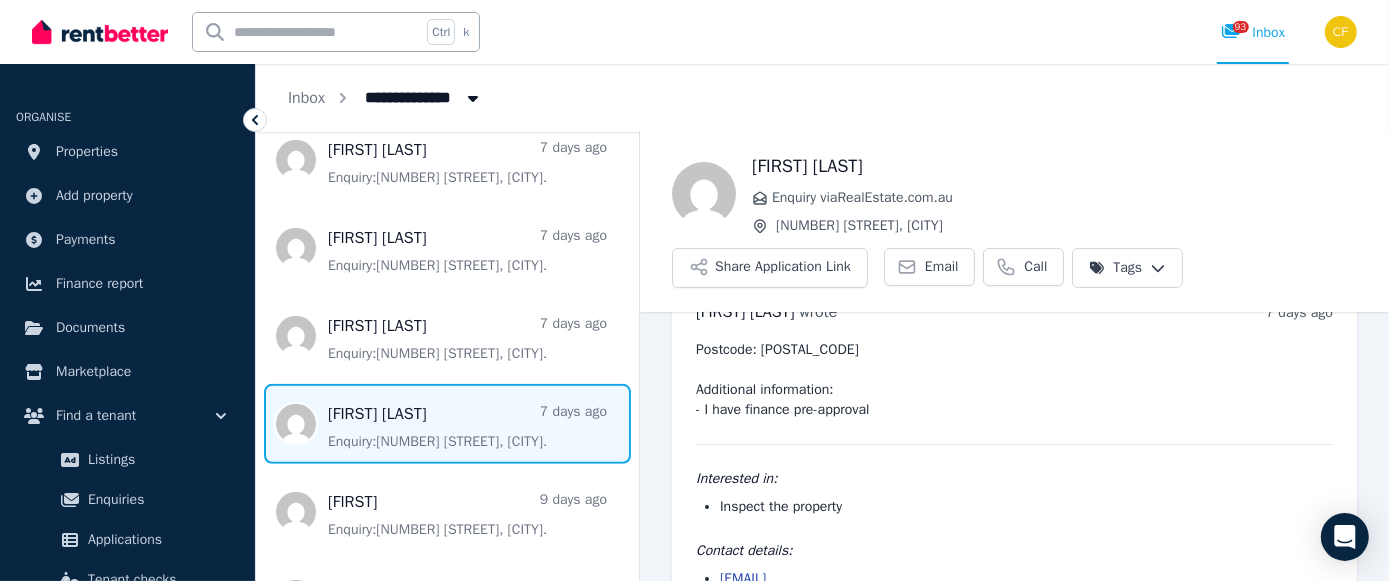 scroll, scrollTop: 0, scrollLeft: 0, axis: both 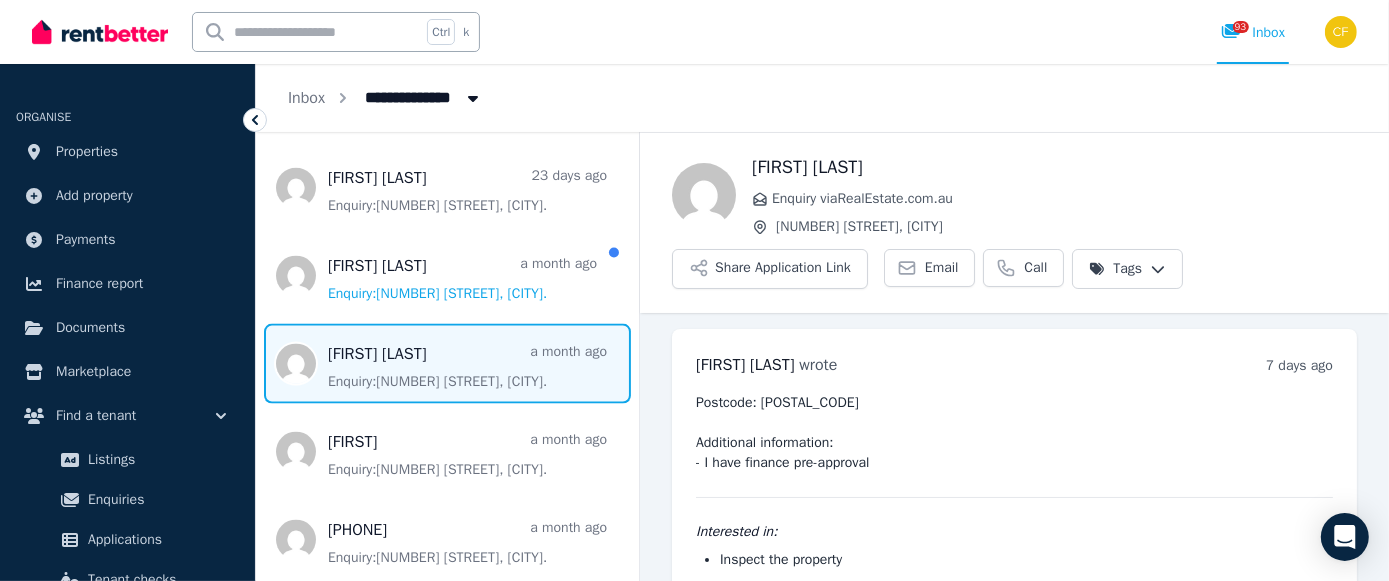 click at bounding box center (447, 364) 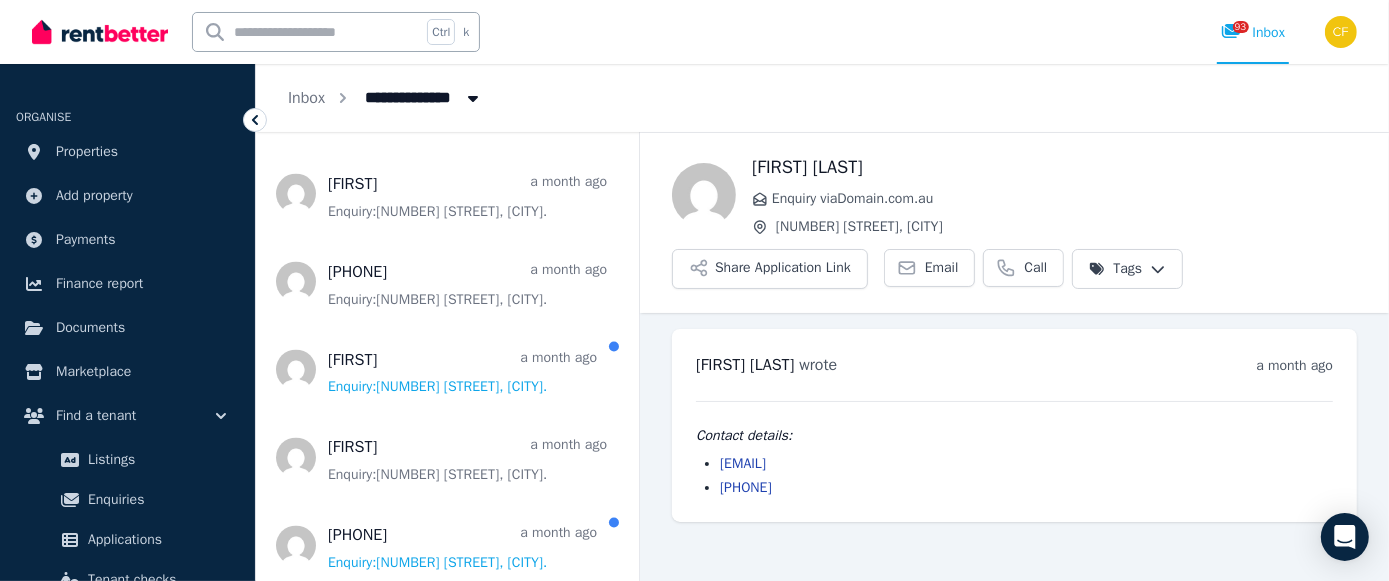 scroll, scrollTop: 2823, scrollLeft: 0, axis: vertical 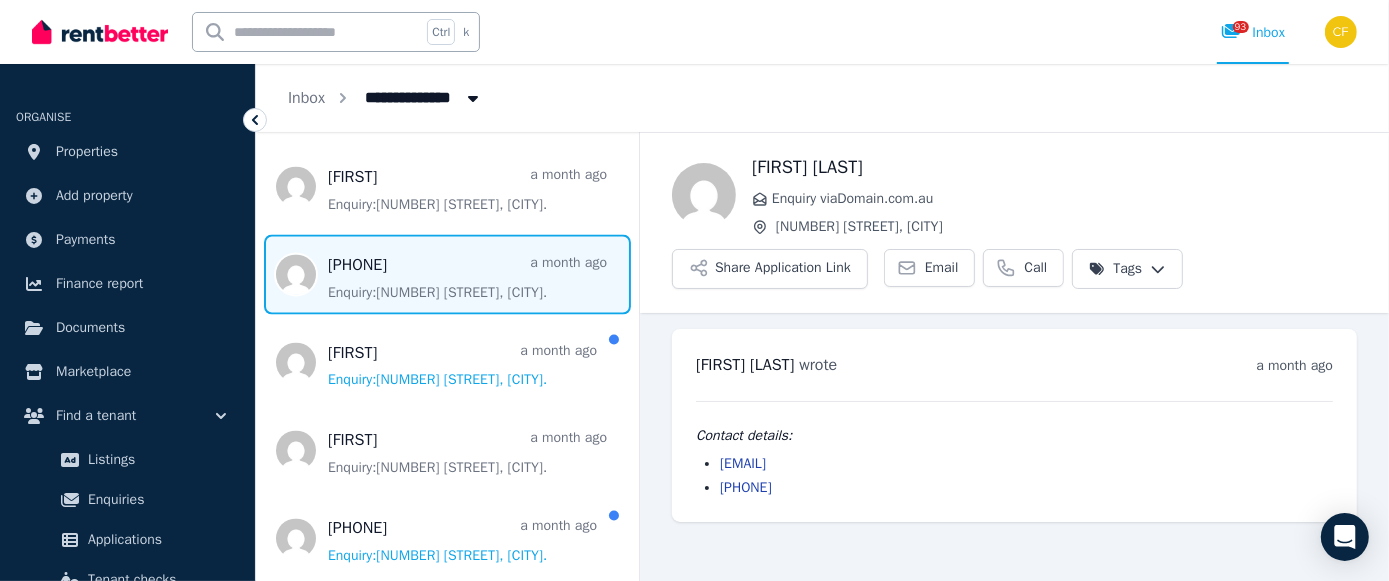 click at bounding box center (447, 275) 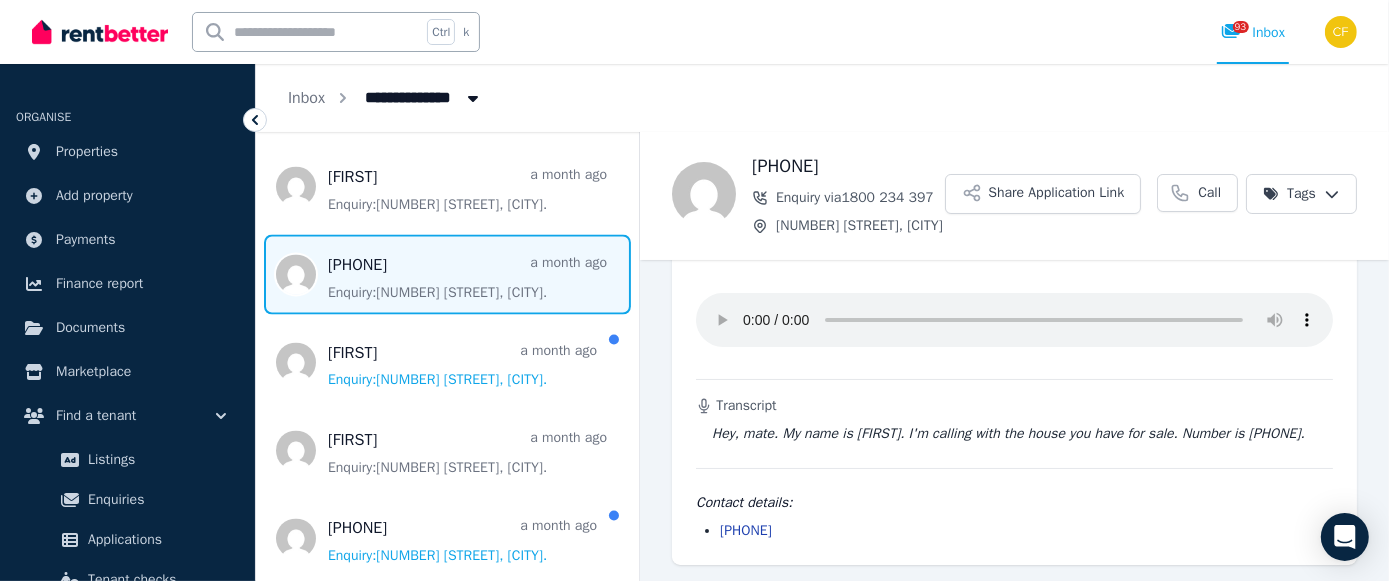 scroll, scrollTop: 115, scrollLeft: 0, axis: vertical 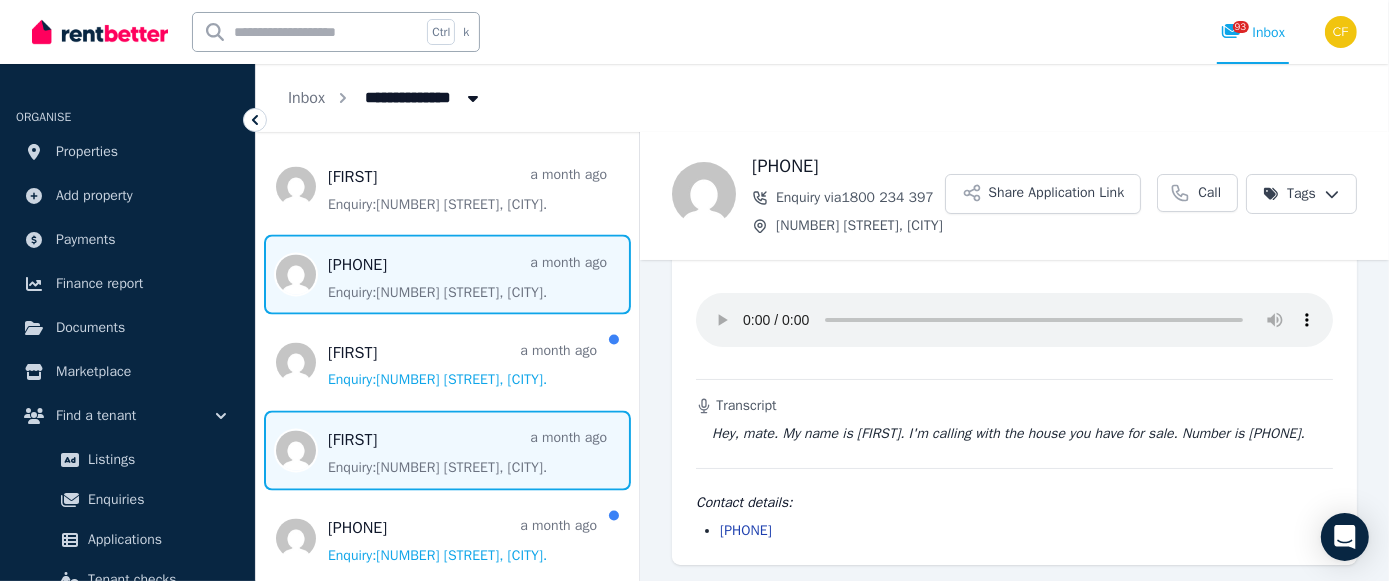 click at bounding box center (447, 451) 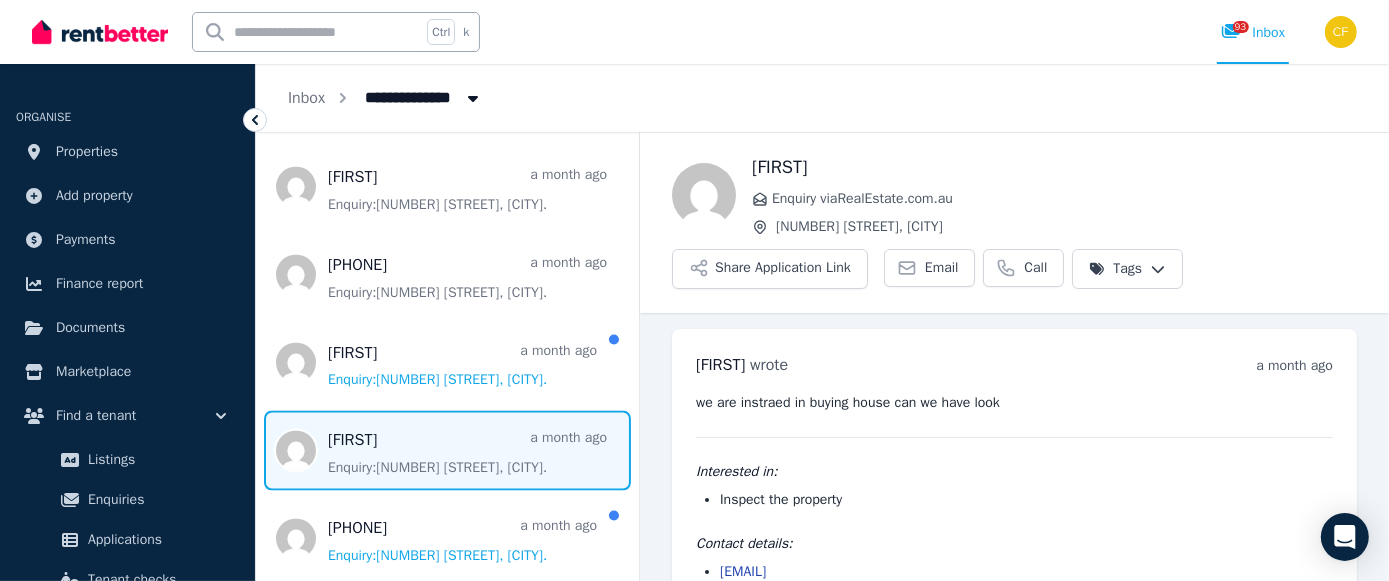 scroll, scrollTop: 65, scrollLeft: 0, axis: vertical 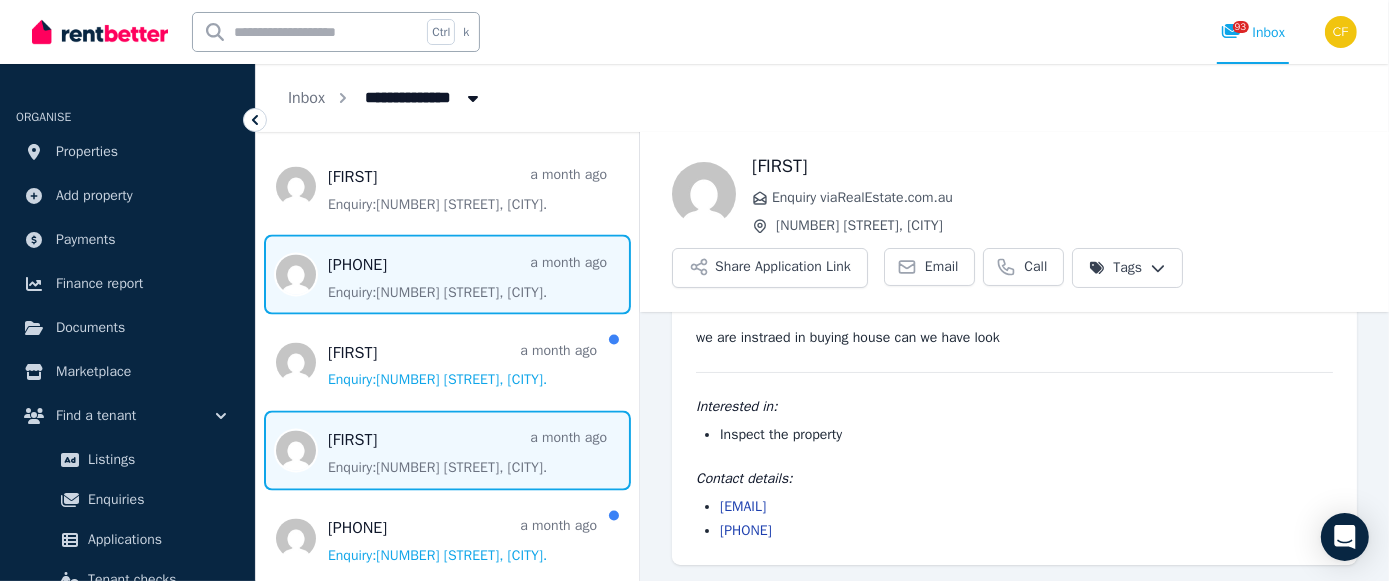 click at bounding box center (447, 275) 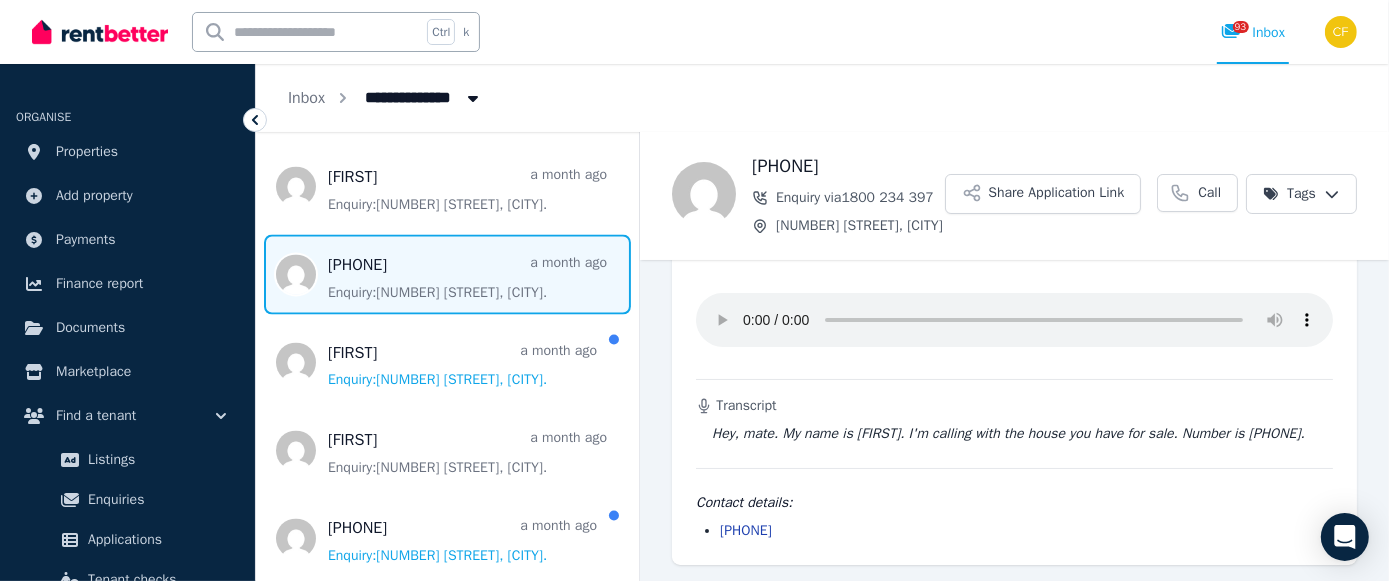 scroll, scrollTop: 115, scrollLeft: 0, axis: vertical 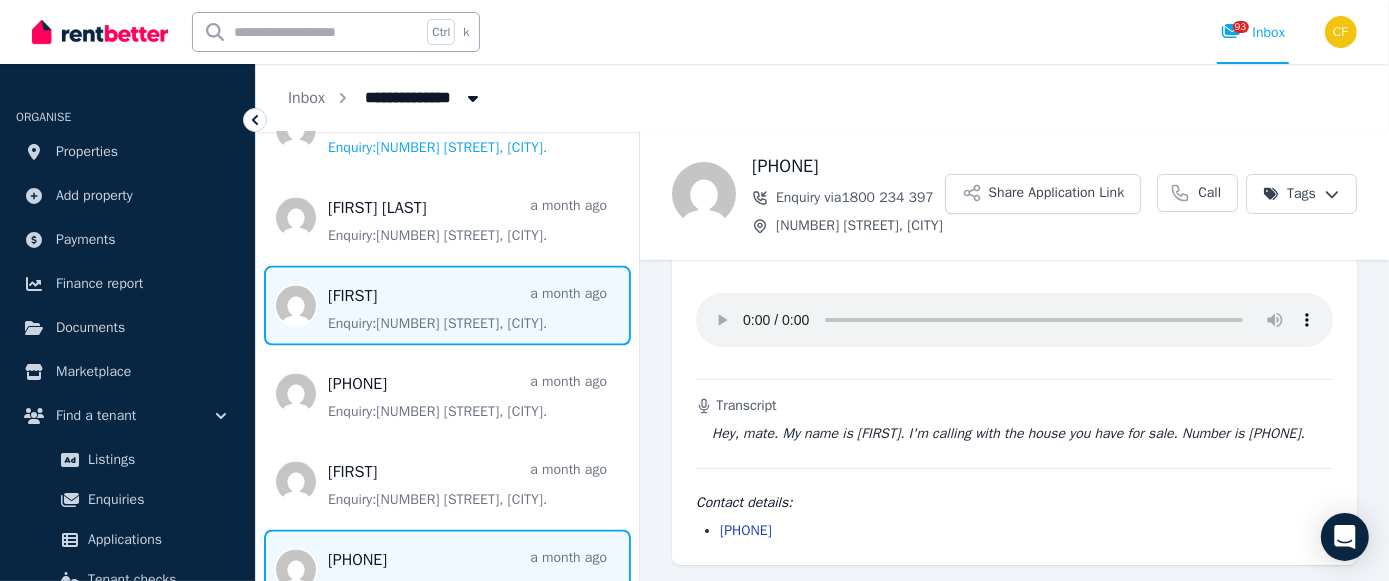 click at bounding box center [447, 306] 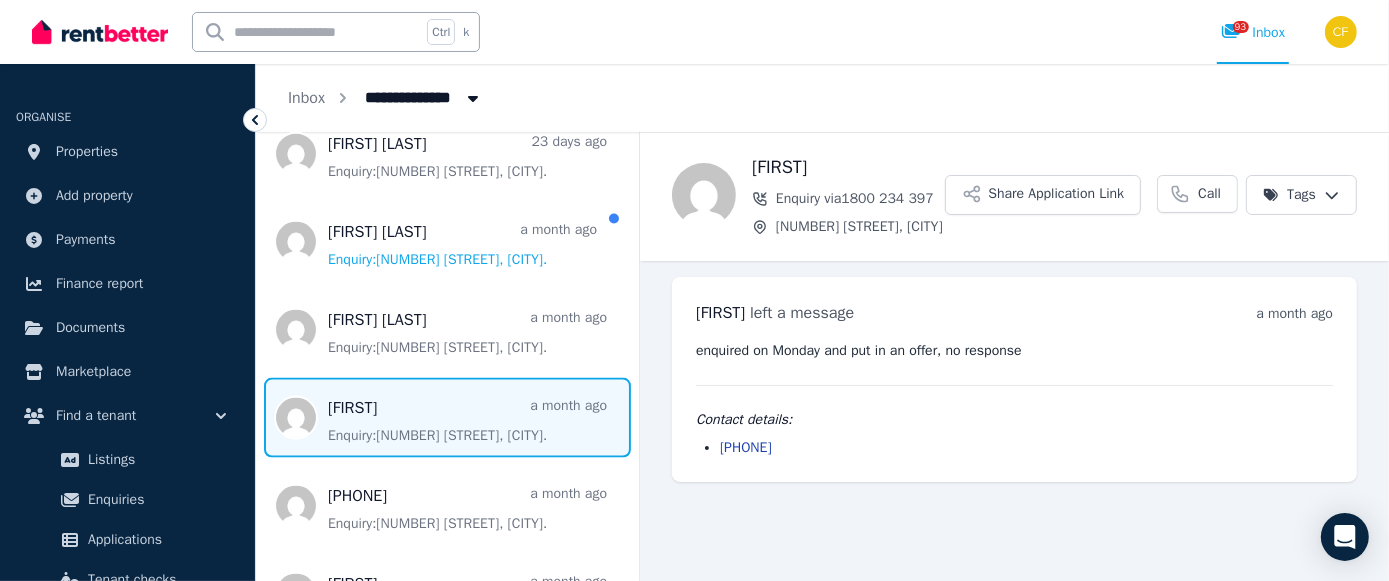 scroll, scrollTop: 2412, scrollLeft: 0, axis: vertical 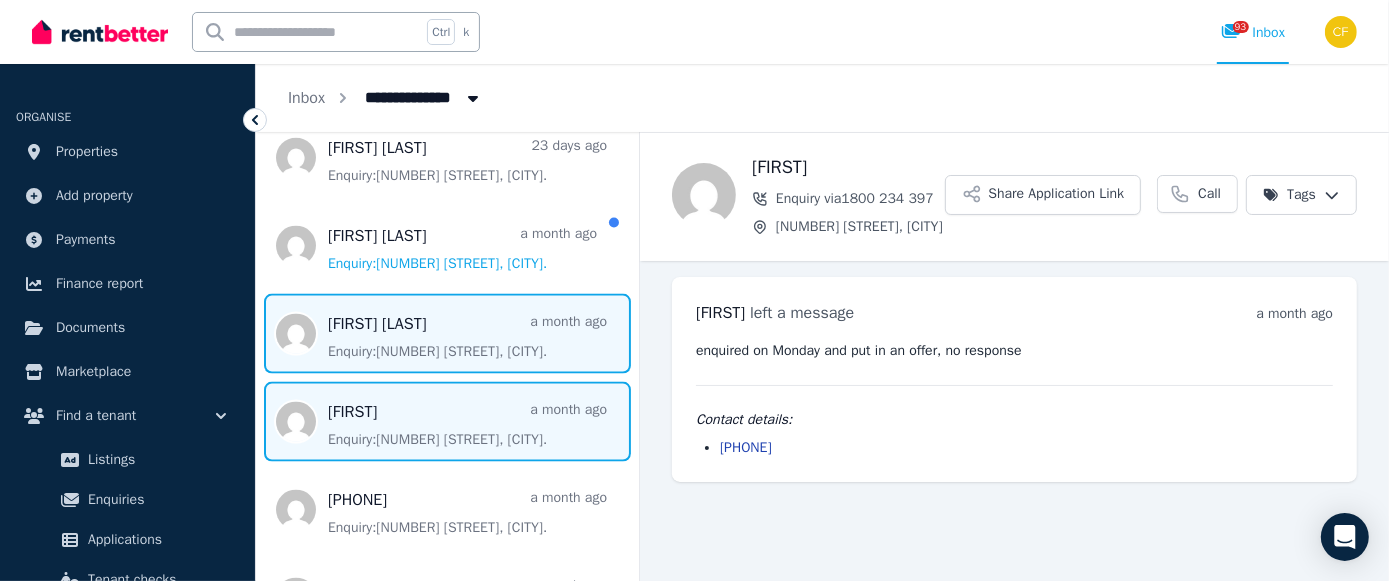 click at bounding box center (447, 334) 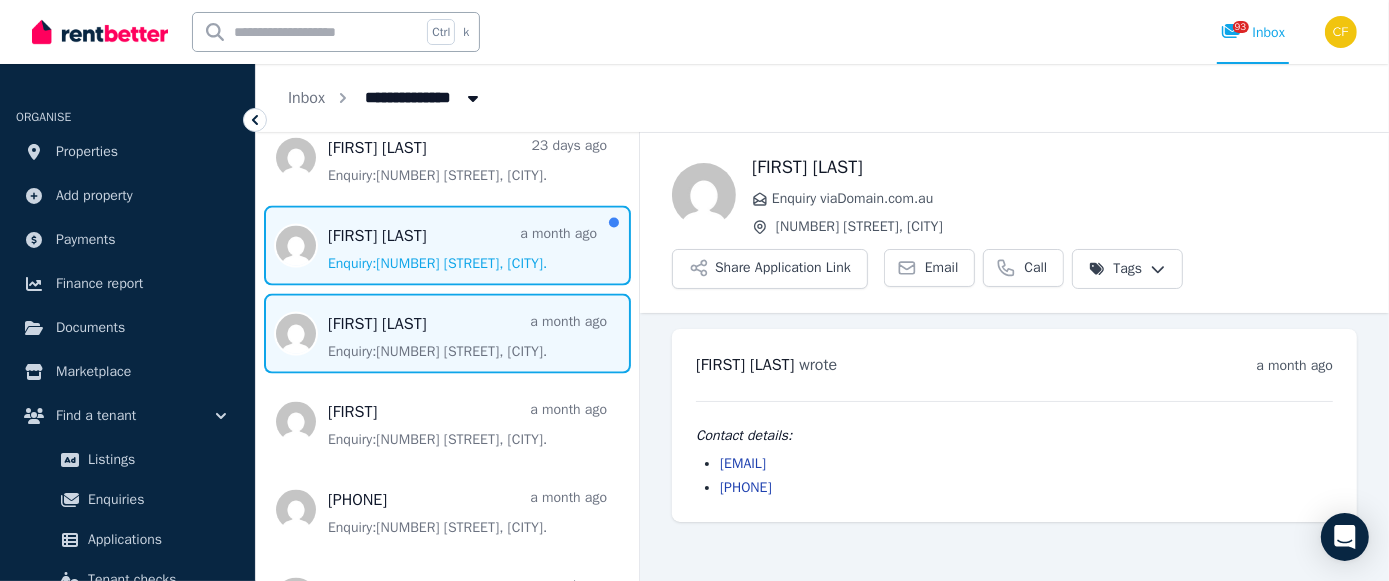 click at bounding box center [447, 246] 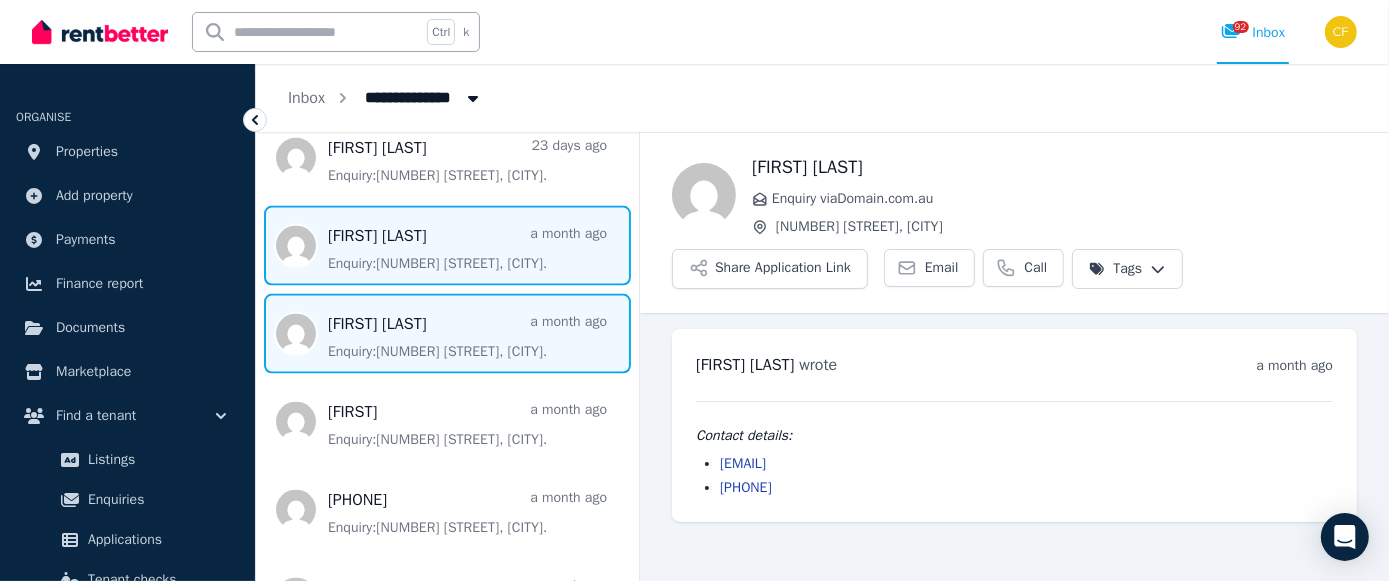 click at bounding box center (447, 334) 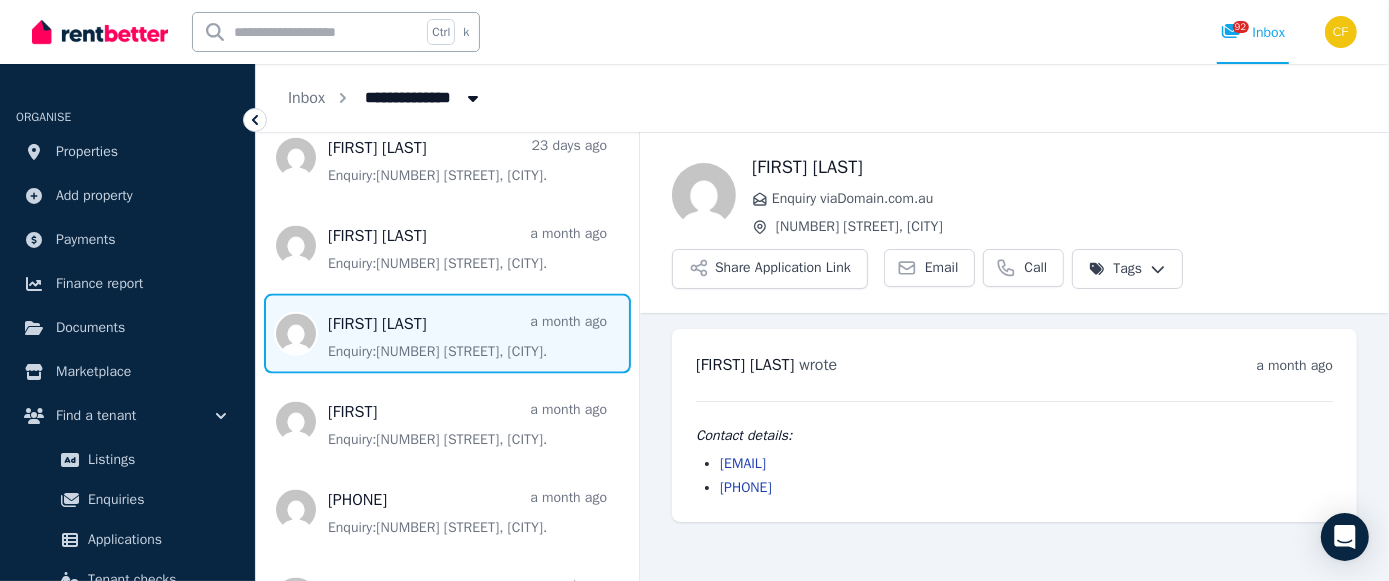 click on "[PHONE] [MINUTES_AGO] Enquiry: [NUMBER] [STREET], [CITY] . [FIRST] [LAST] [HOURS_AGO] Enquiry: [NUMBER] [STREET], [CITY] . [FIRST] [LAST] [DAYS_AGO] Enquiry: [NUMBER] [STREET], [CITY] . [PHONE] [DAYS_AGO] Enquiry: [NUMBER] [STREET], [CITY] . [FIRST] [DAYS_AGO] Enquiry: [NUMBER] [STREET], [CITY] . [FIRST] [LAST] [DAYS_AGO] Enquiry: [NUMBER] [STREET], [CITY] . [FIRST] [LAST] [DAYS_AGO] Enquiry: [NUMBER] [STREET], [CITY] . [FIRST] [LAST] [DAYS_AGO] Enquiry: [NUMBER] [STREET], [CITY] . [FIRST] [LAST] [DAYS_AGO] Enquiry: [NUMBER] [STREET], [CITY] . [FIRST] [LAST] [DAYS_AGO] Enquiry: [NUMBER] [STREET], [CITY] . [FIRST] [LAST] [DAYS_AGO] Enquiry: [NUMBER] [STREET], [CITY] . [FIRST] [LAST] [DAYS_AGO] Enquiry: [NUMBER] [STREET], [CITY] . [FIRST] [LAST] [DAYS_AGO] Enquiry: [NUMBER] [STREET], [CITY] . [FIRST] [DAYS_AGO] Enquiry: [NUMBER] [STREET], [CITY] . [PHONE] [DAYS_AGO] Enquiry: [NUMBER] [STREET], [CITY] . [PHONE] [DAYS_AGO] Enquiry: [NUMBER] [STREET], [CITY] ." at bounding box center (447, 49) 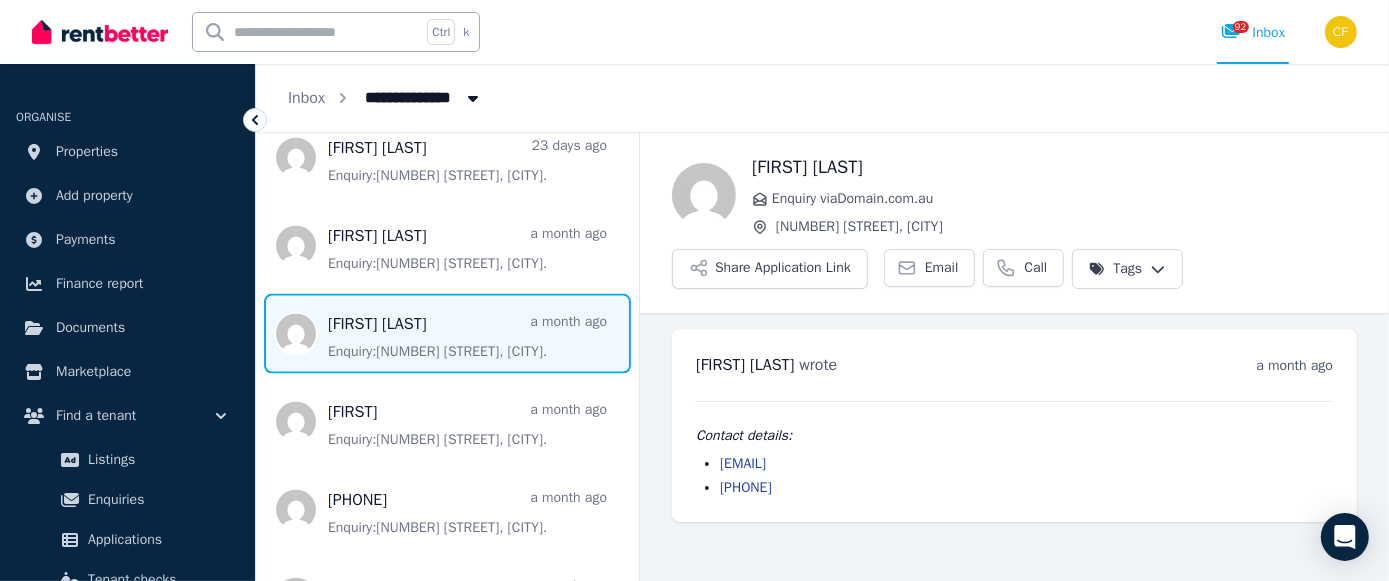 click at bounding box center [447, 334] 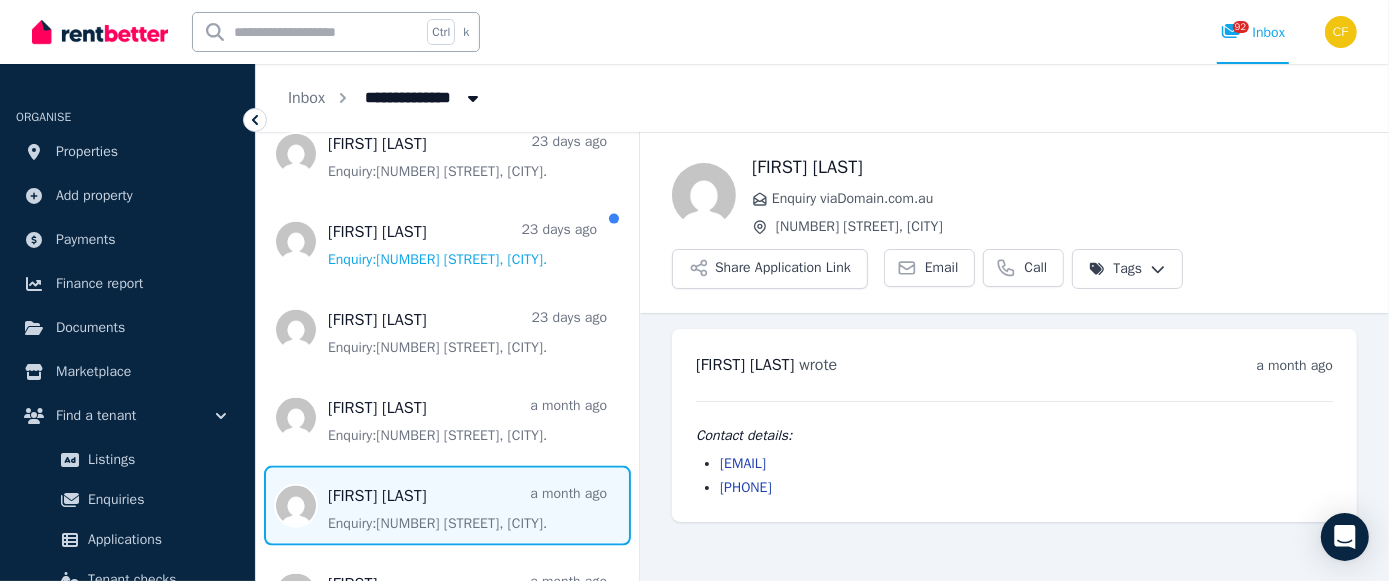 scroll, scrollTop: 2228, scrollLeft: 0, axis: vertical 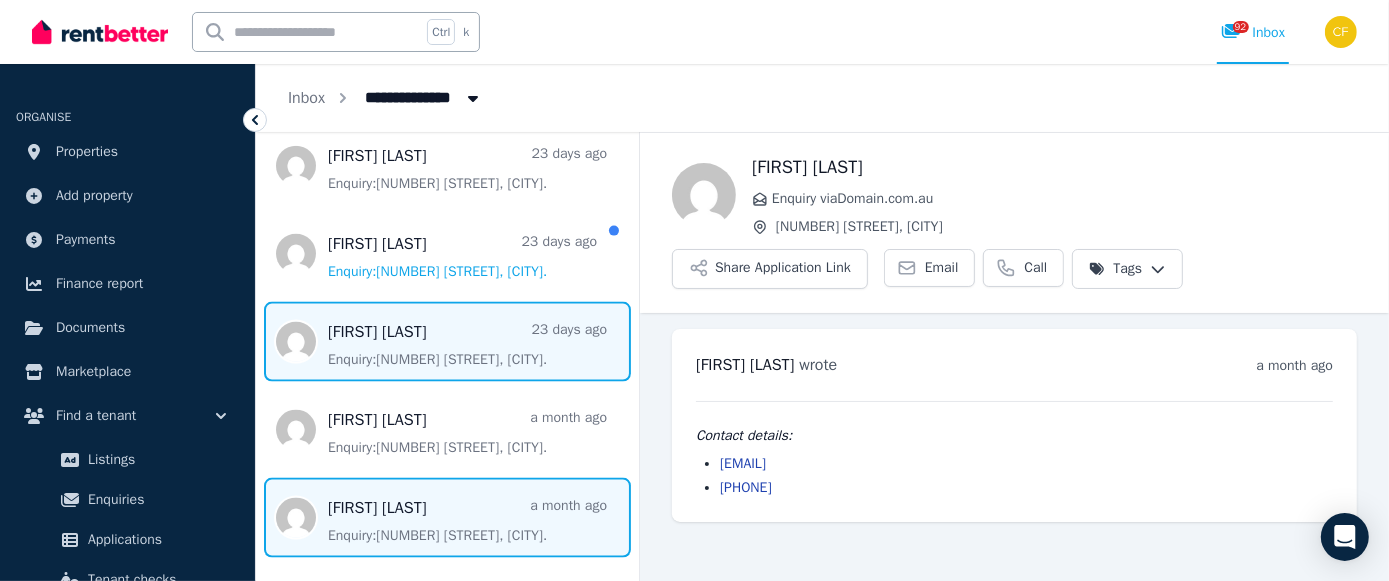click at bounding box center [447, 342] 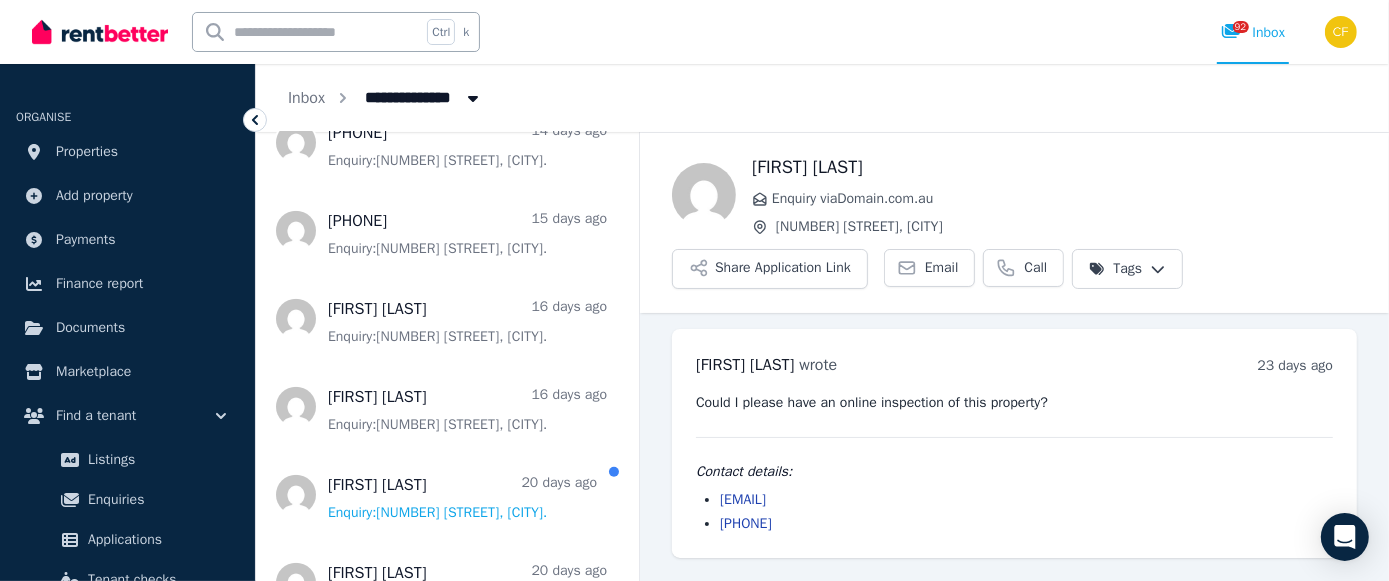 scroll, scrollTop: 1689, scrollLeft: 0, axis: vertical 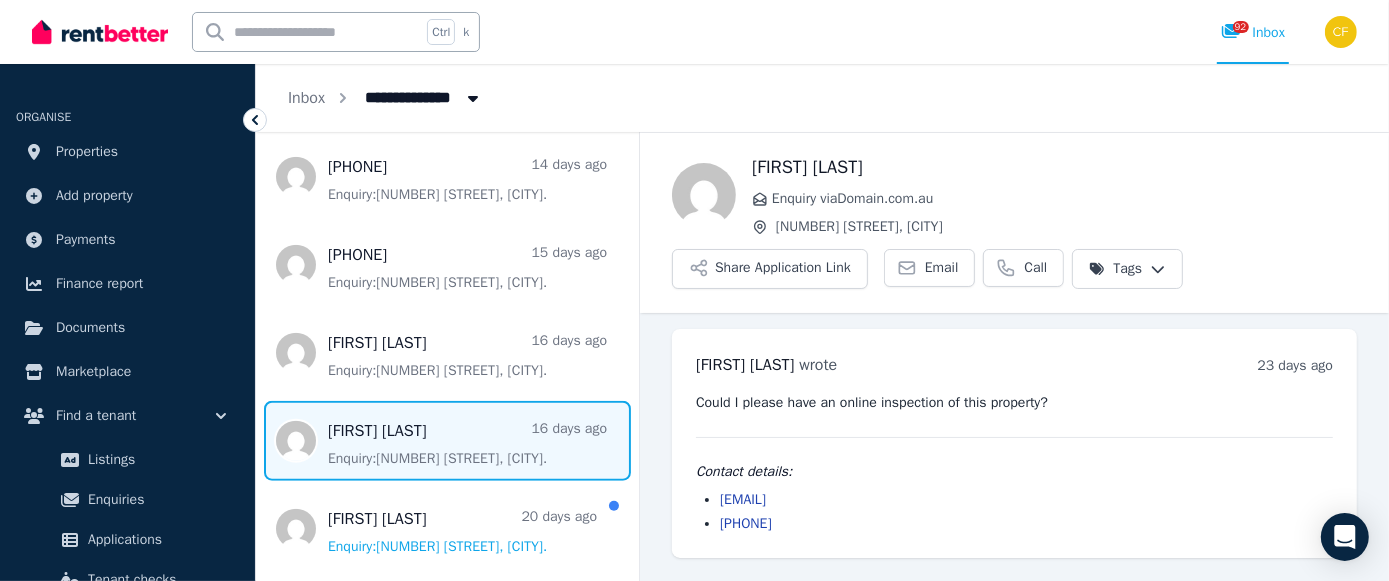 click at bounding box center [447, 441] 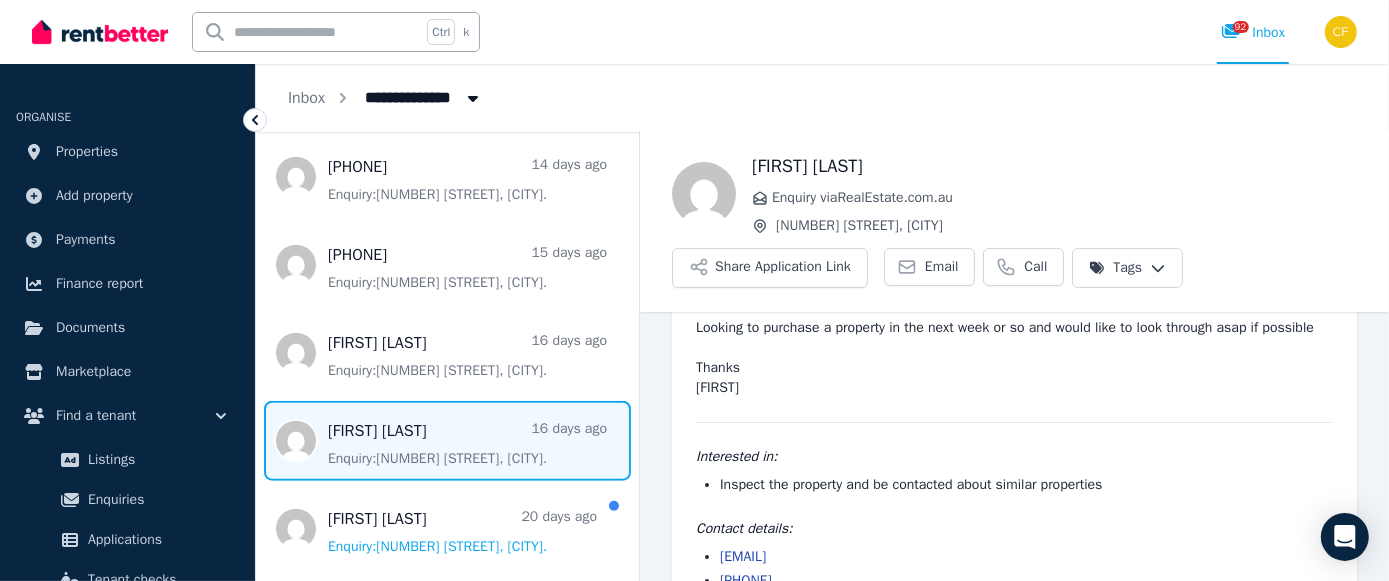 scroll, scrollTop: 164, scrollLeft: 0, axis: vertical 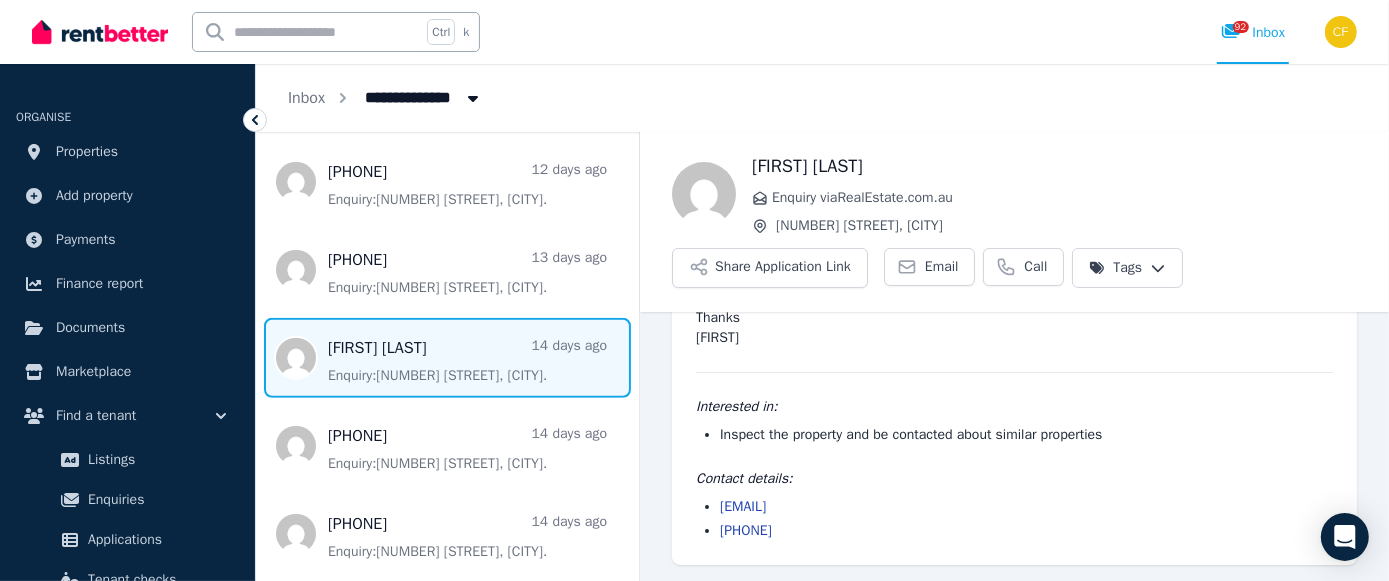 click at bounding box center [447, 358] 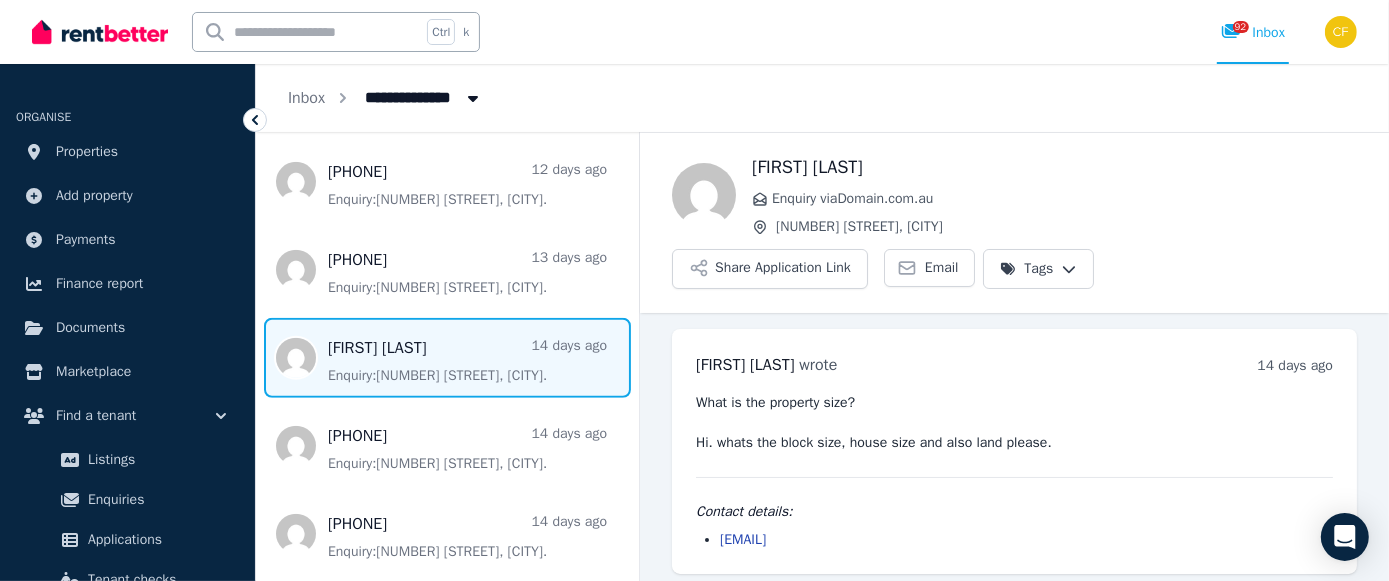 scroll, scrollTop: 8, scrollLeft: 0, axis: vertical 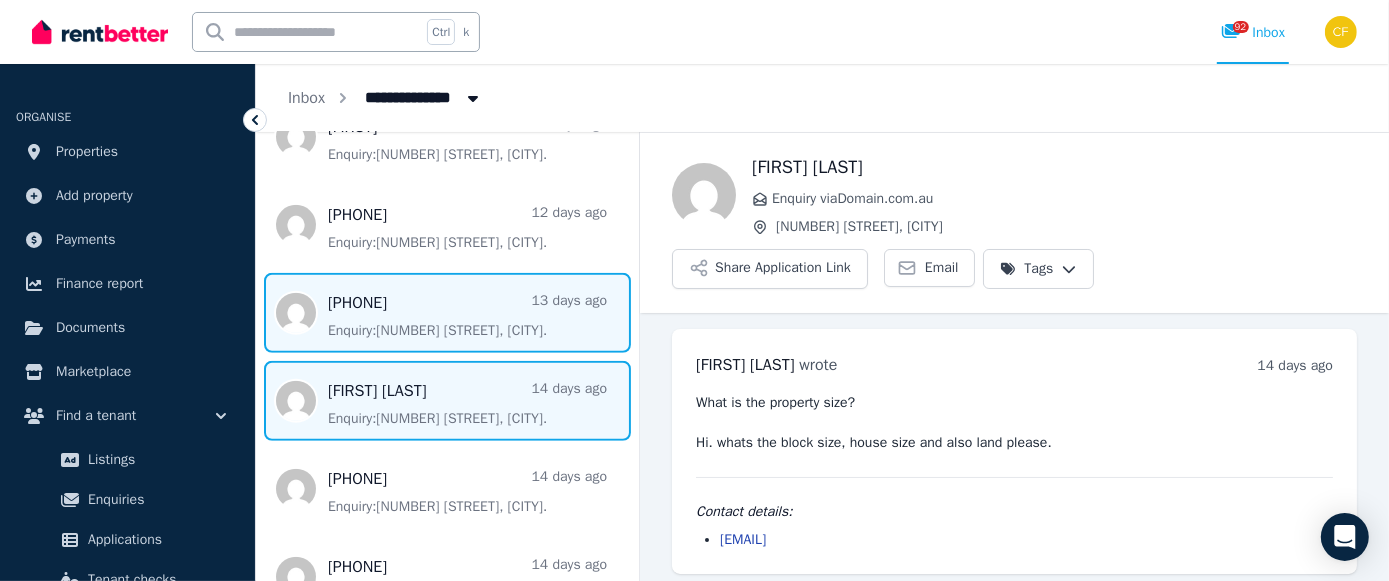 click at bounding box center [447, 313] 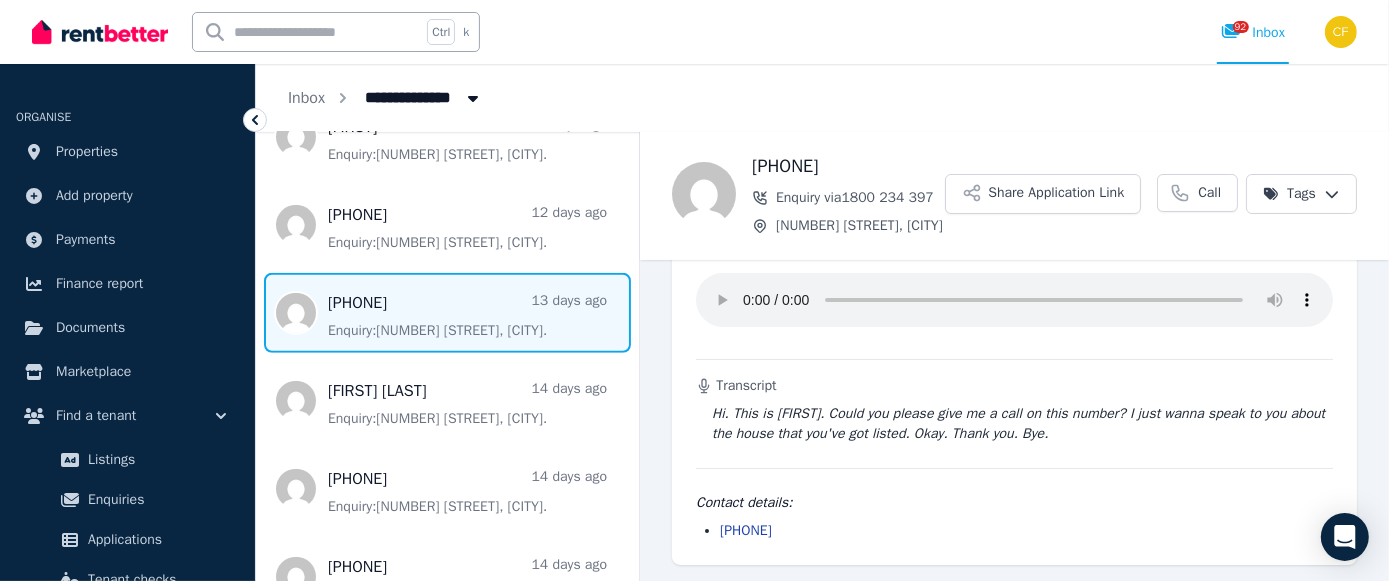 scroll, scrollTop: 136, scrollLeft: 0, axis: vertical 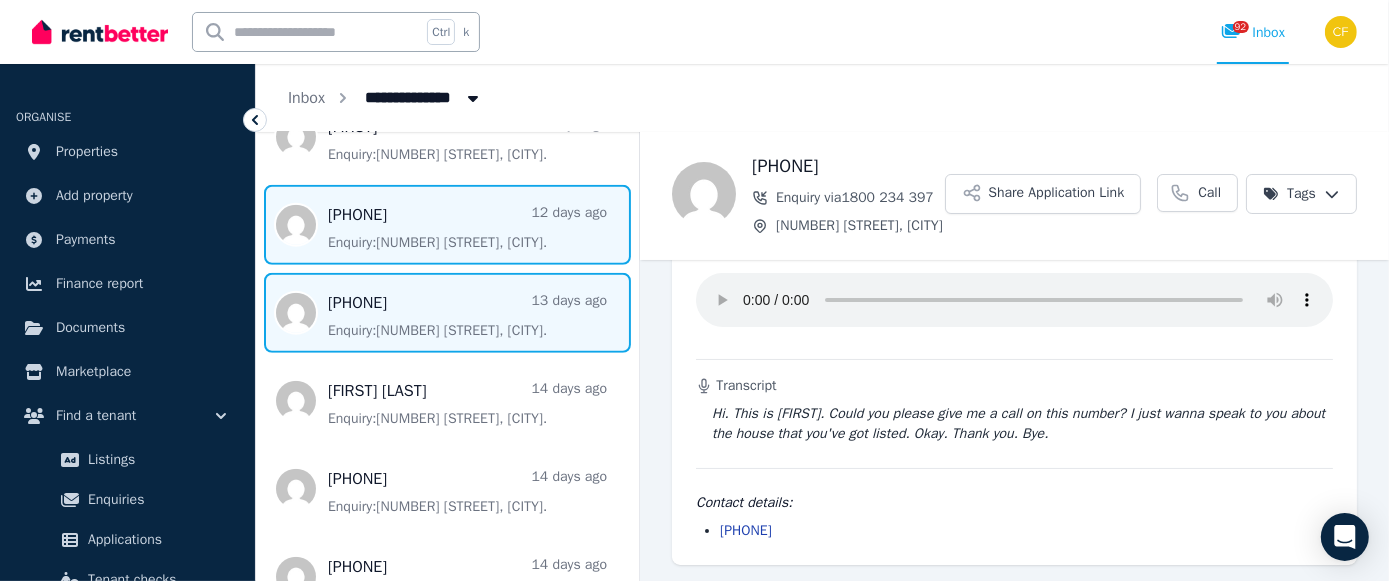 click at bounding box center [447, 225] 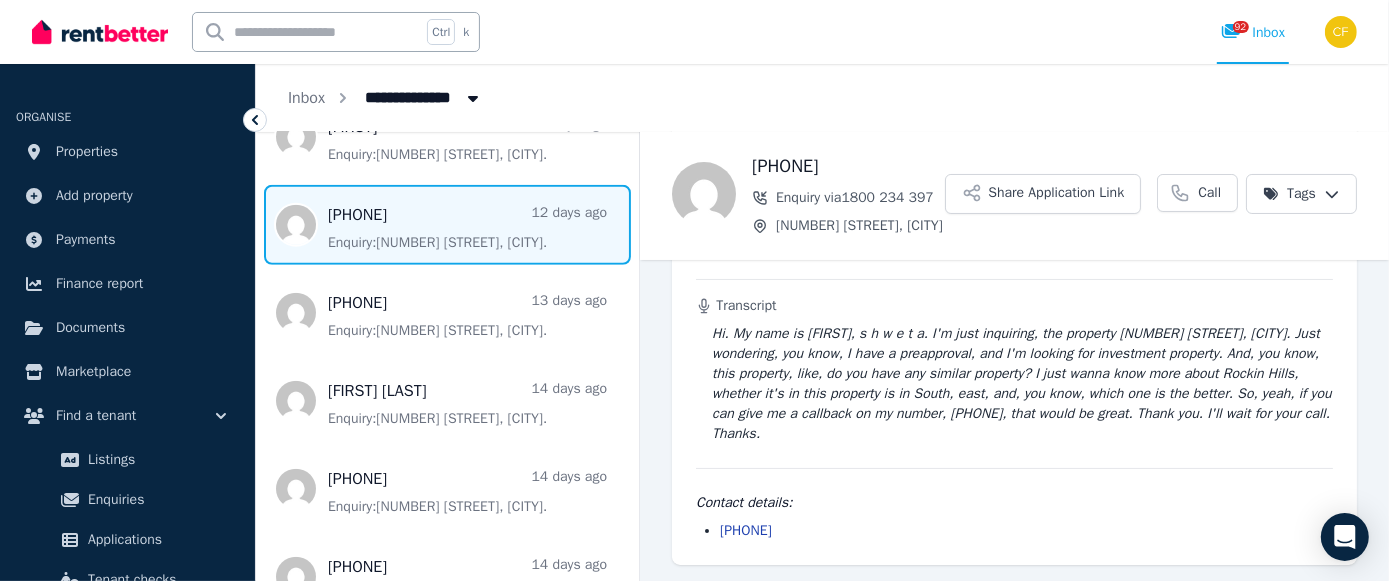 scroll, scrollTop: 215, scrollLeft: 0, axis: vertical 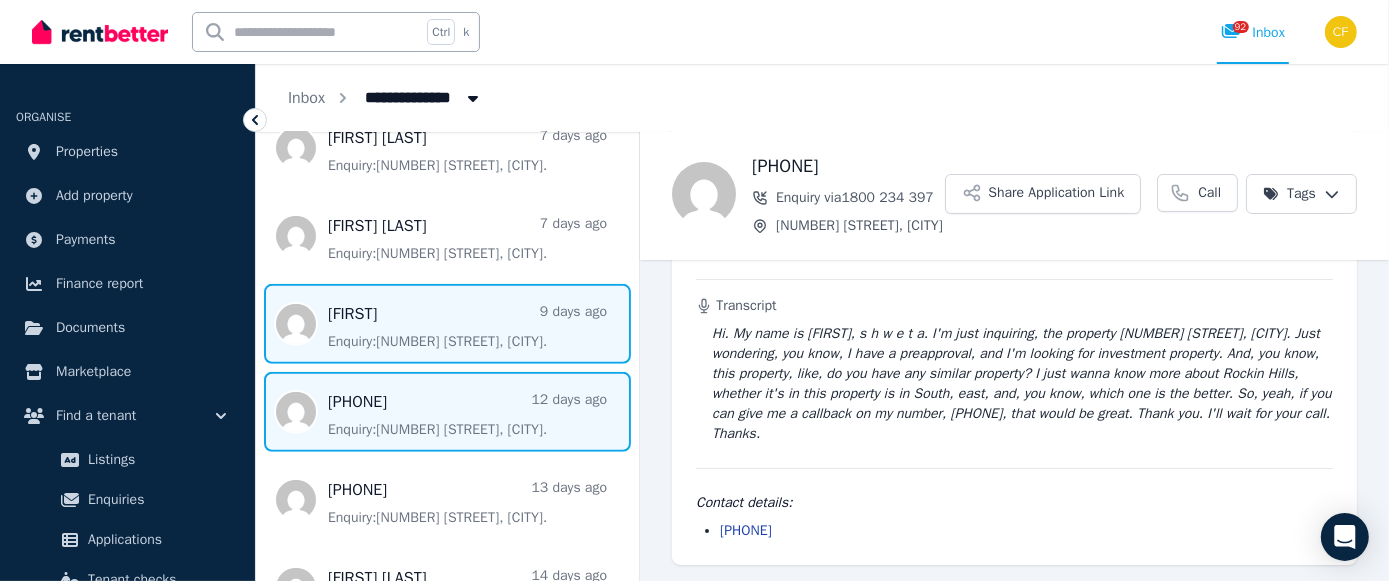 click at bounding box center (447, 324) 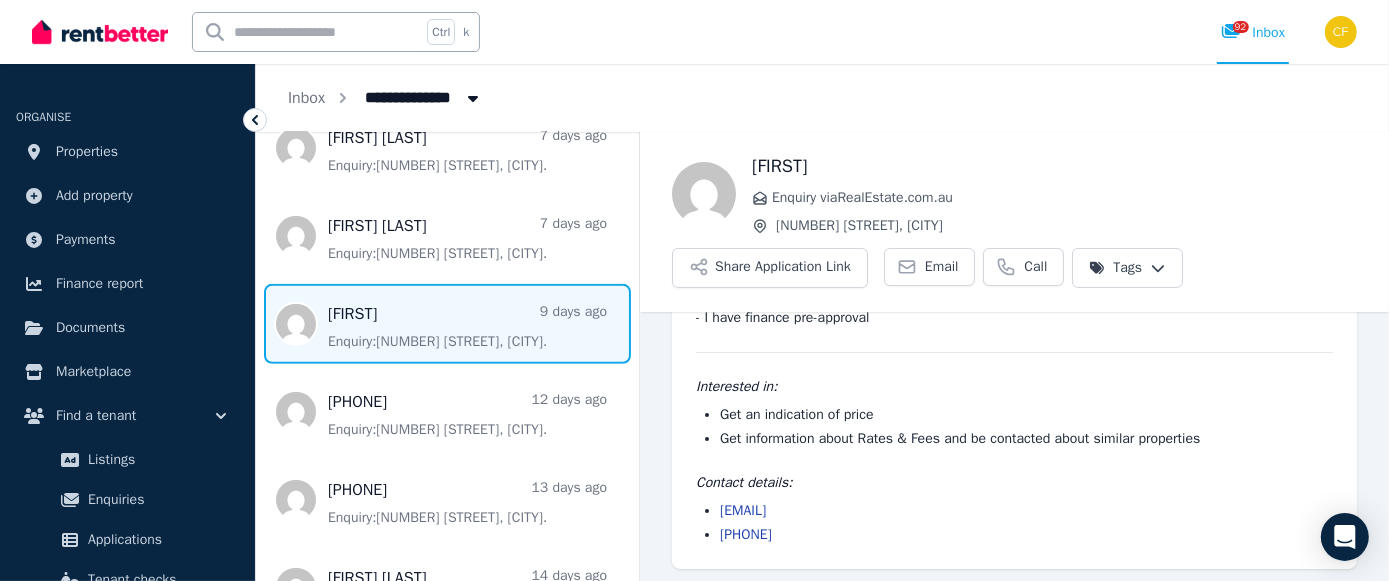 scroll, scrollTop: 148, scrollLeft: 0, axis: vertical 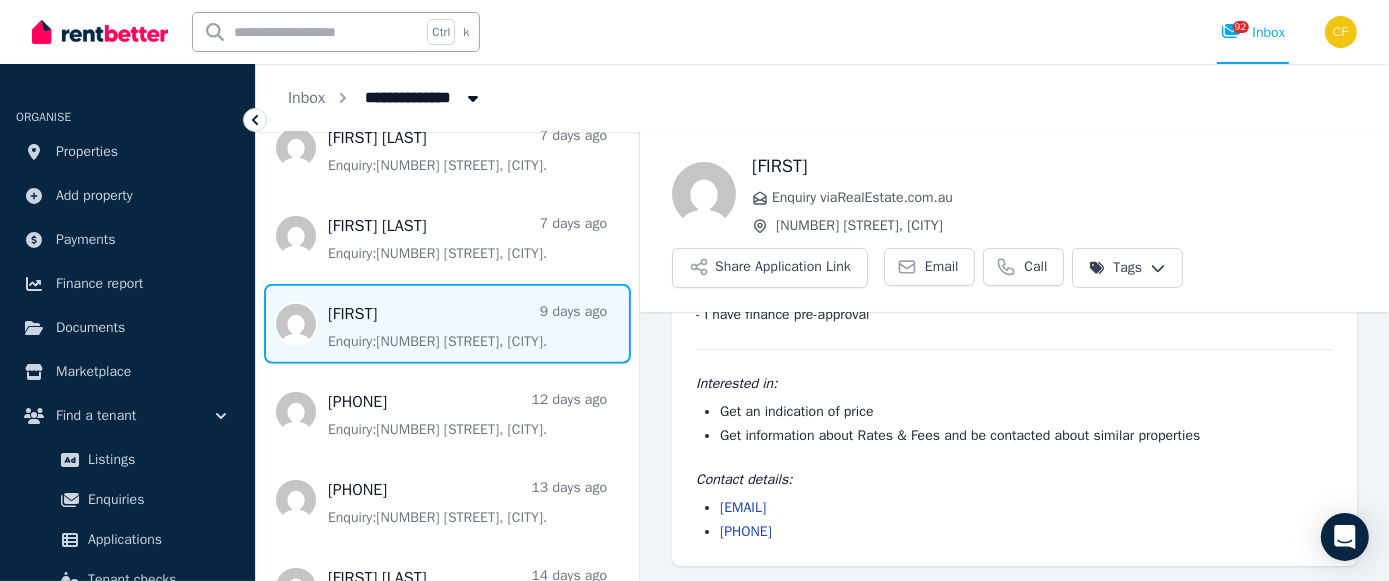 click on "[EMAIL]" at bounding box center (743, 507) 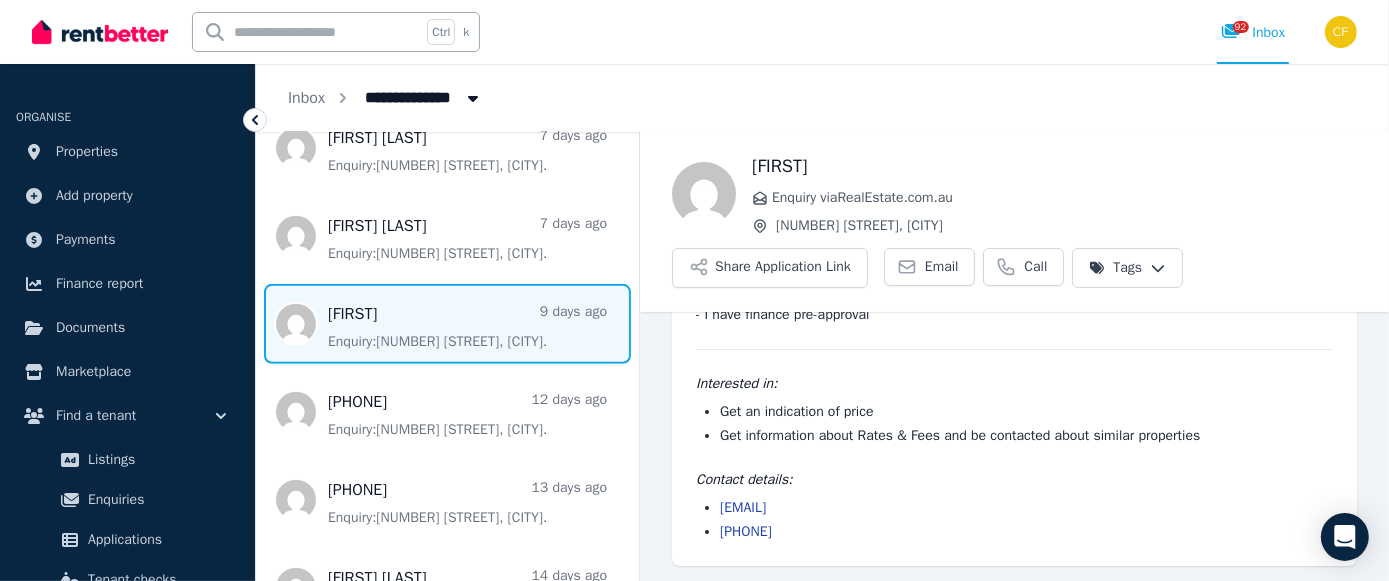scroll, scrollTop: 1049, scrollLeft: 0, axis: vertical 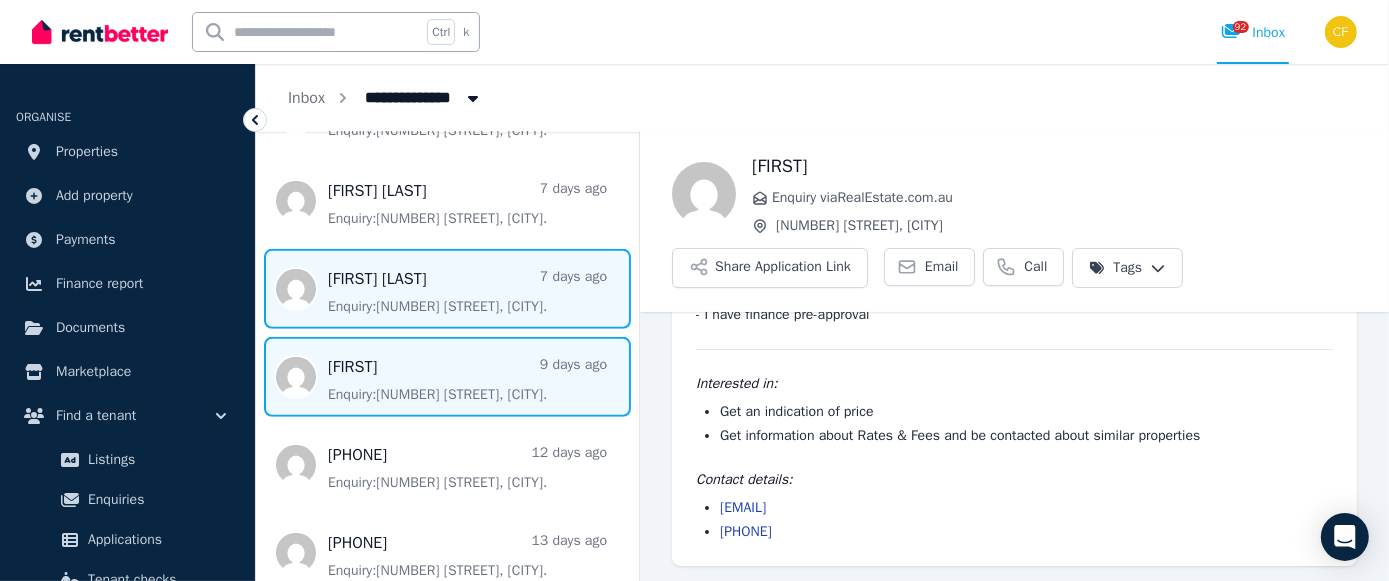 click at bounding box center (447, 289) 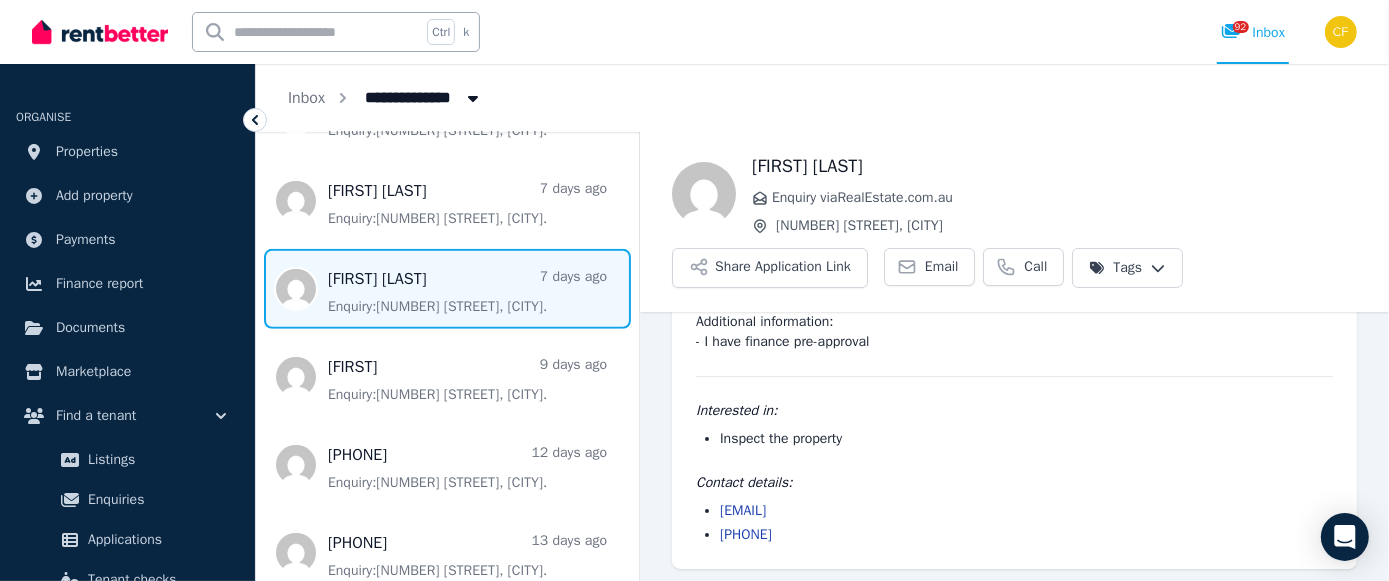 scroll, scrollTop: 125, scrollLeft: 0, axis: vertical 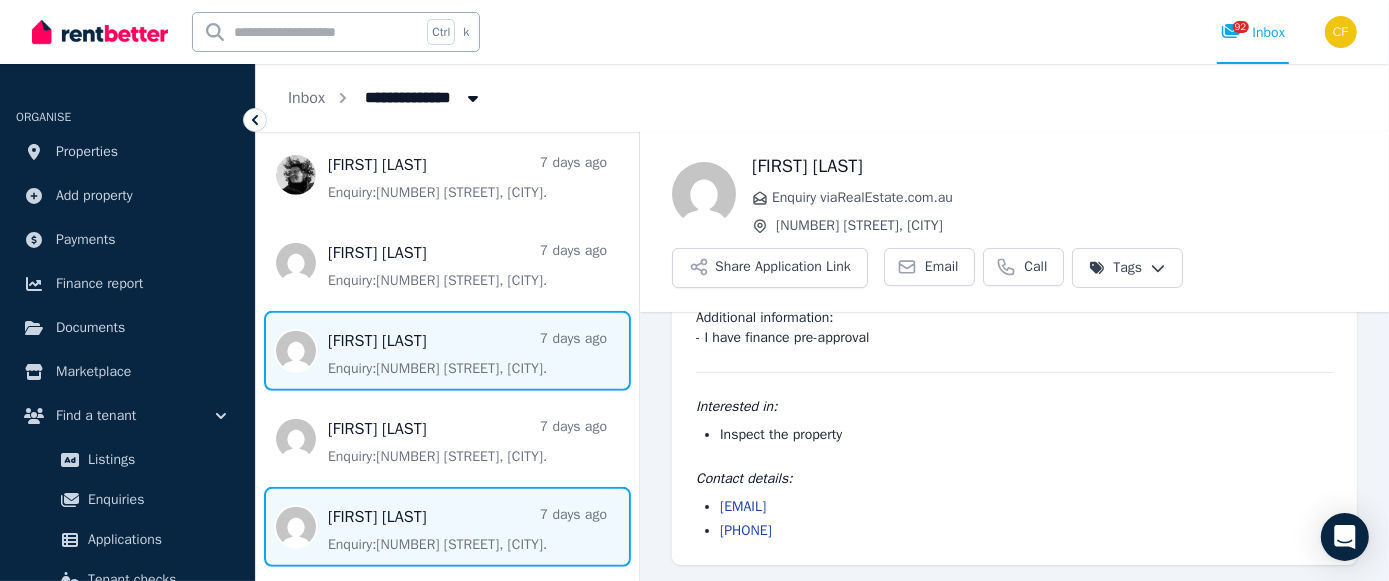 click at bounding box center [447, 351] 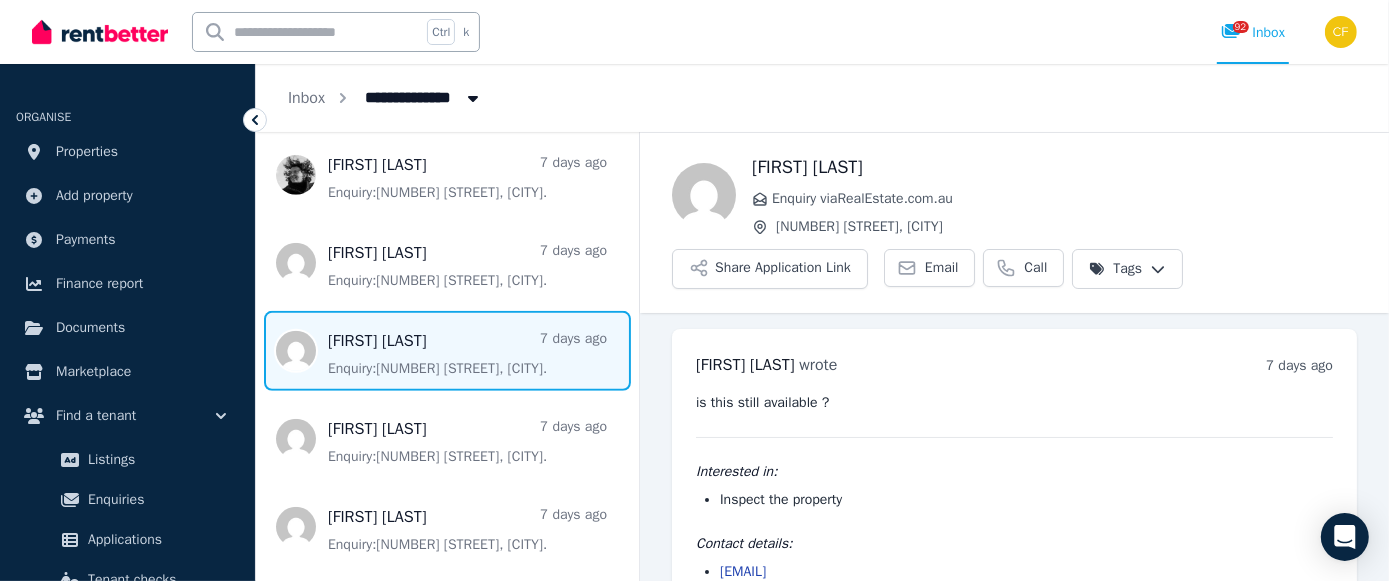scroll, scrollTop: 65, scrollLeft: 0, axis: vertical 